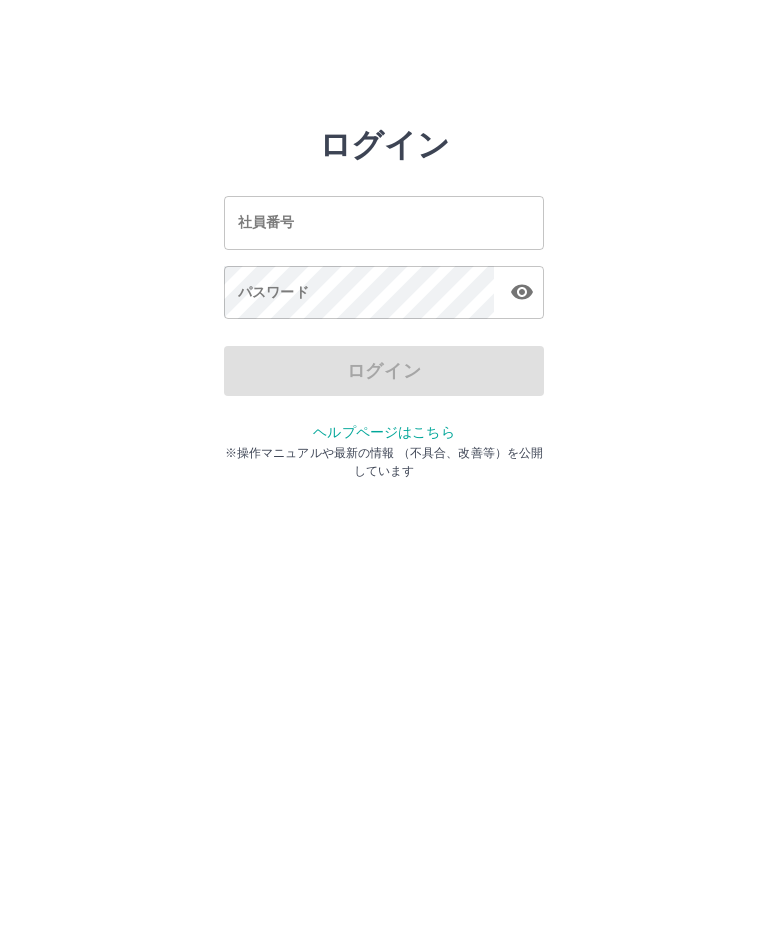scroll, scrollTop: 0, scrollLeft: 0, axis: both 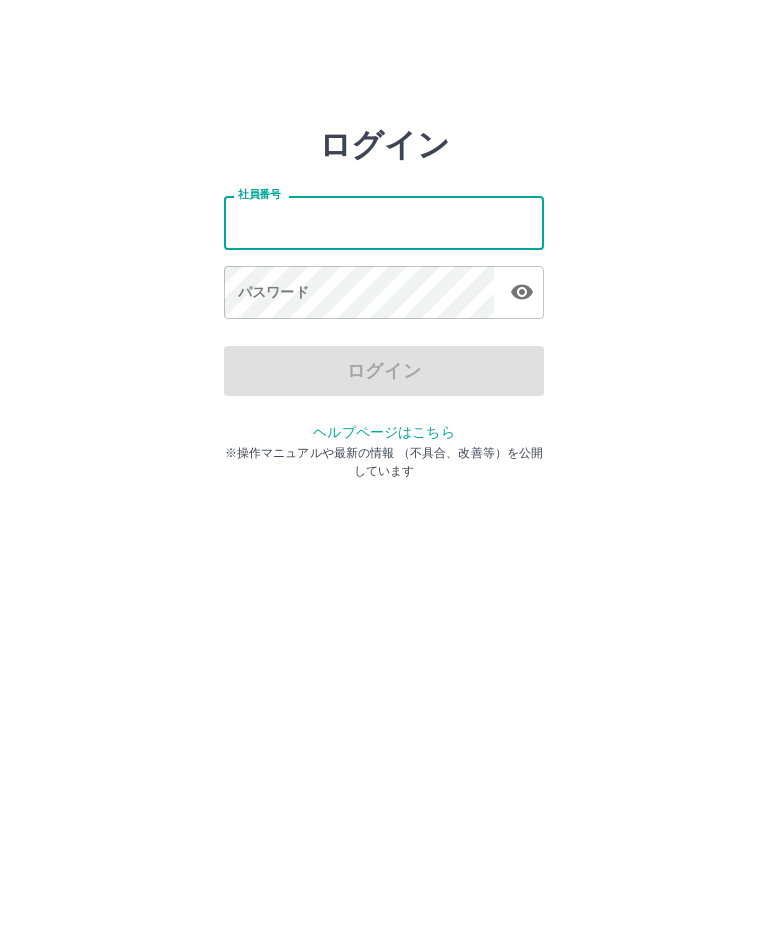 click on "社員番号" at bounding box center (384, 222) 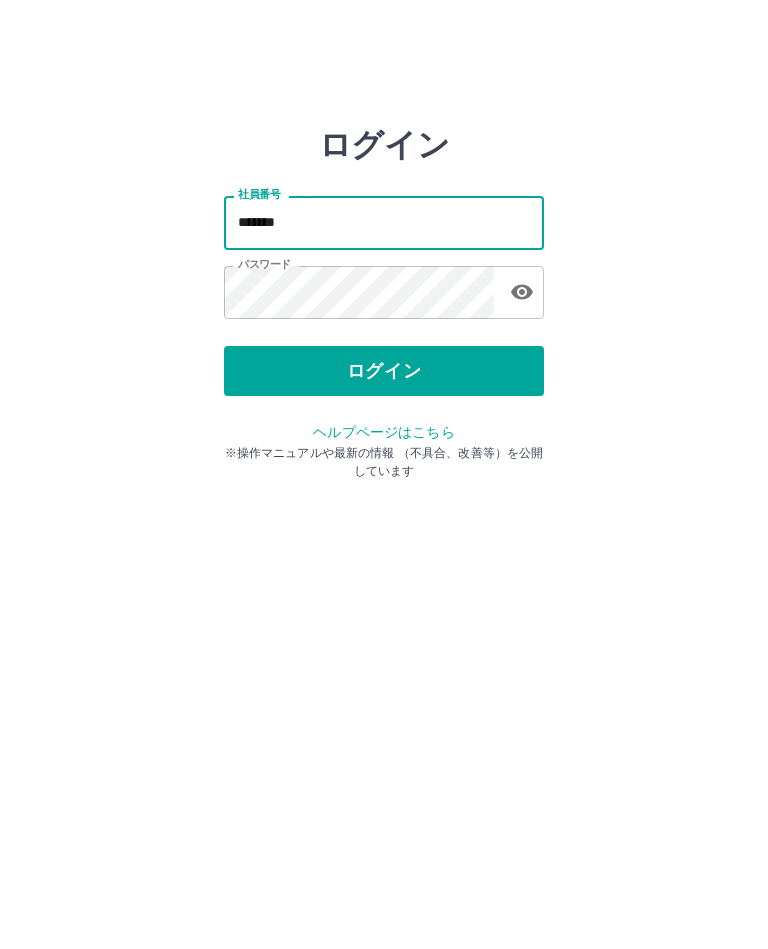 click on "ログイン" at bounding box center [384, 371] 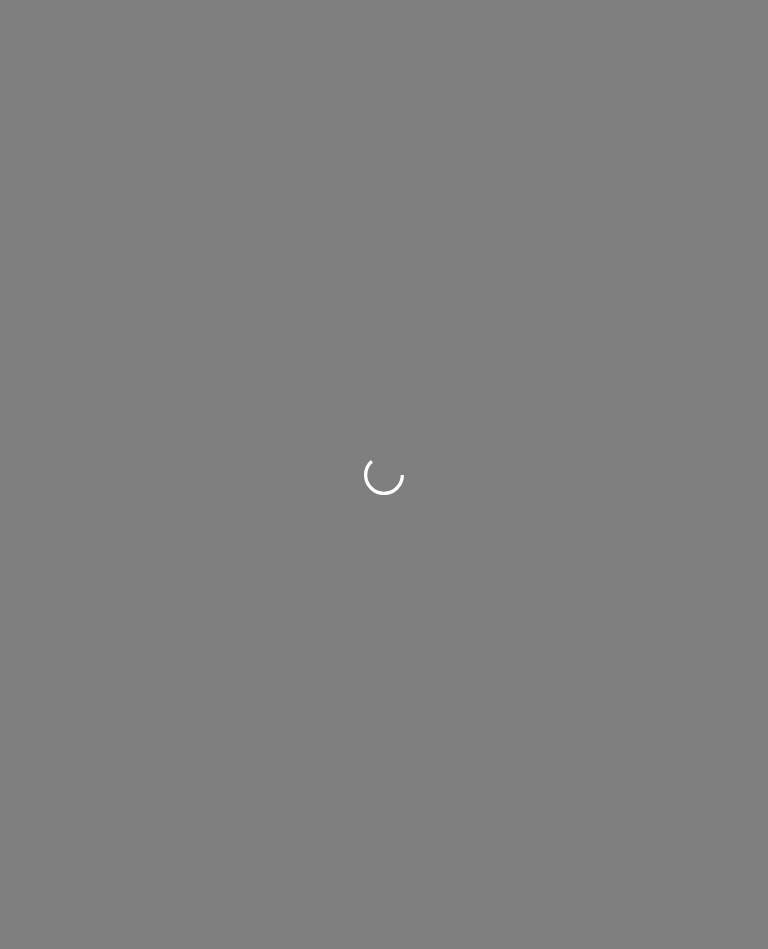 scroll, scrollTop: 0, scrollLeft: 0, axis: both 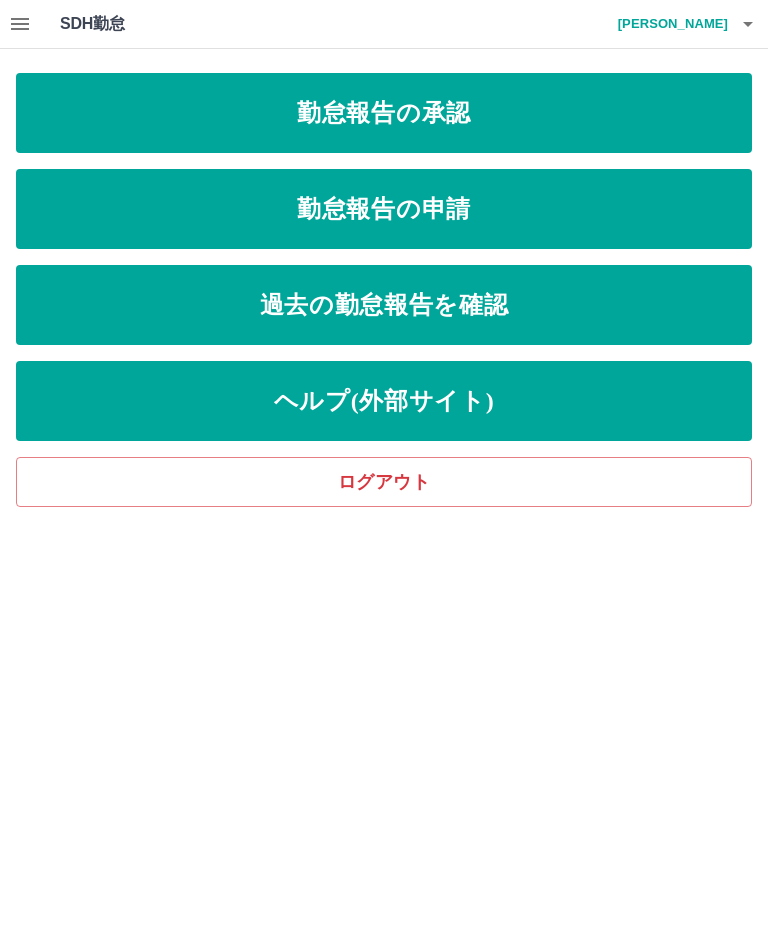 click on "勤怠報告の申請" at bounding box center [384, 209] 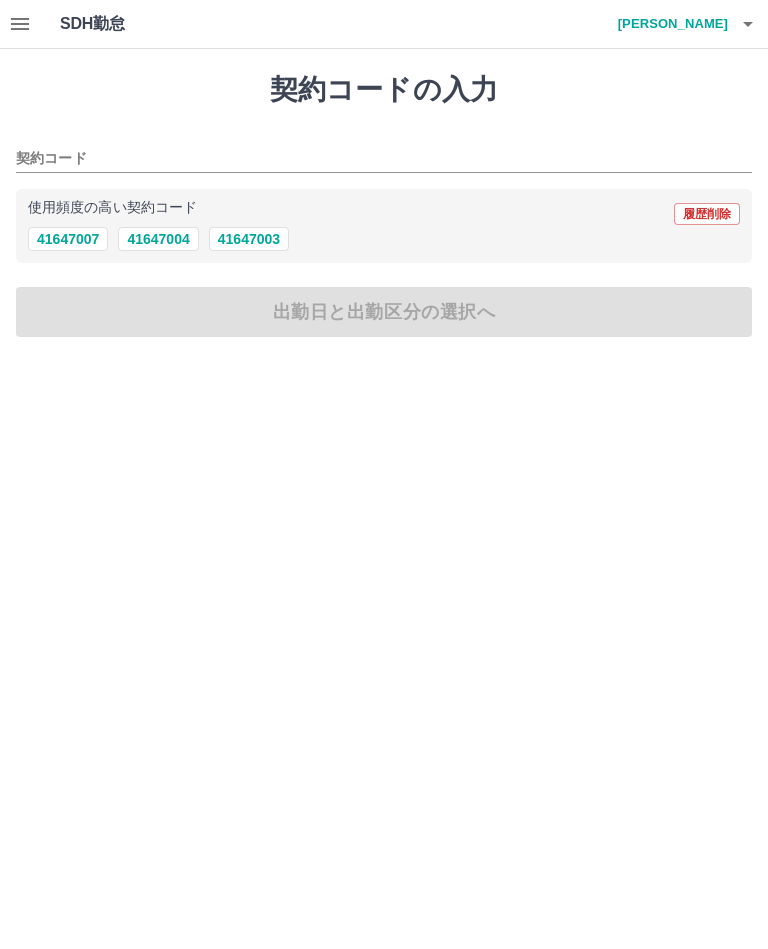 click on "41647003" at bounding box center [249, 239] 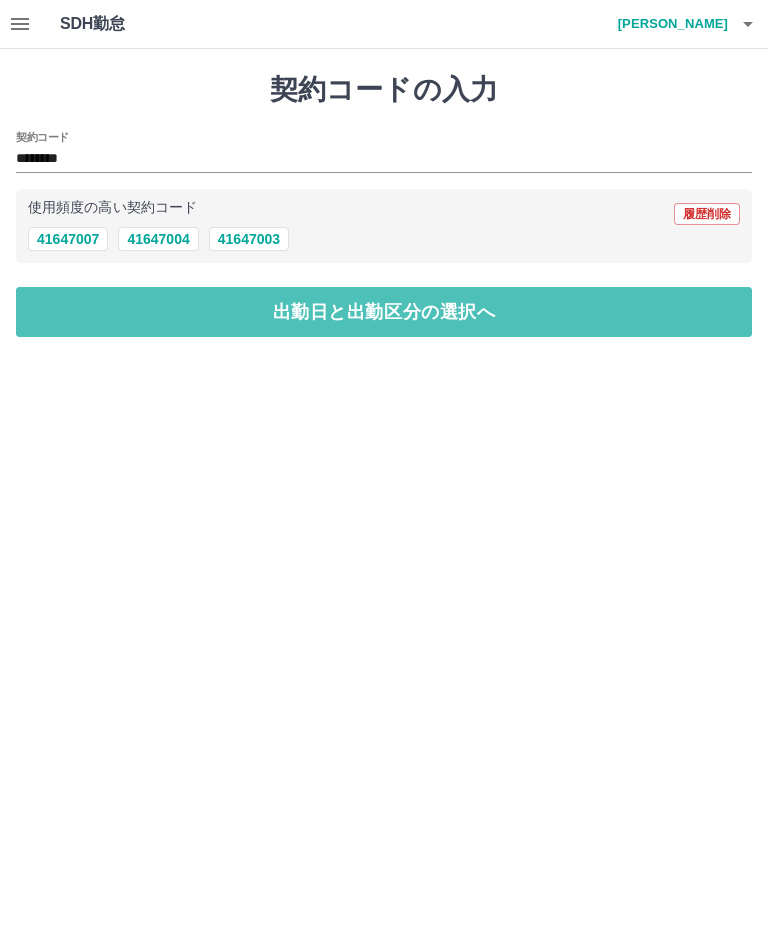 click on "出勤日と出勤区分の選択へ" at bounding box center [384, 312] 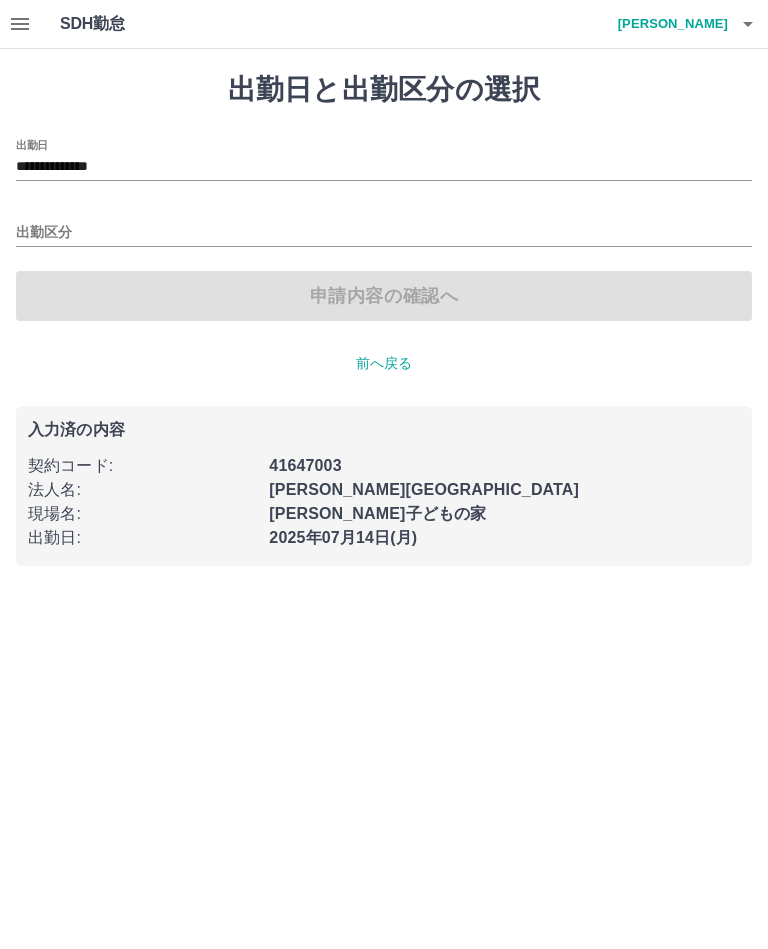 click on "**********" at bounding box center [384, 167] 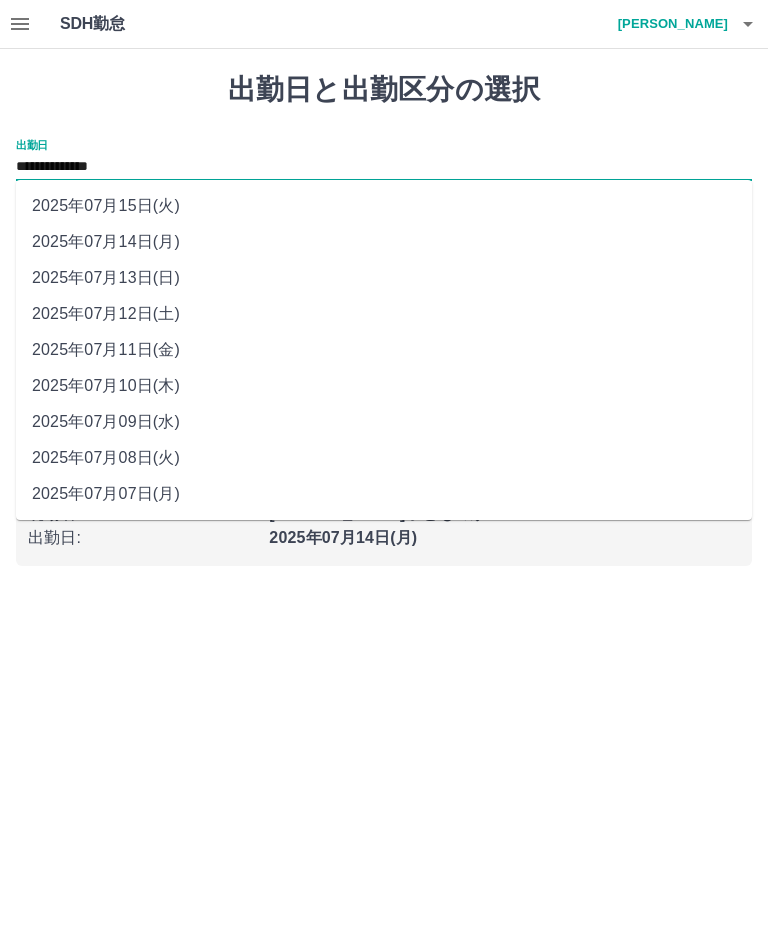 click on "2025年07月10日(木)" at bounding box center (384, 386) 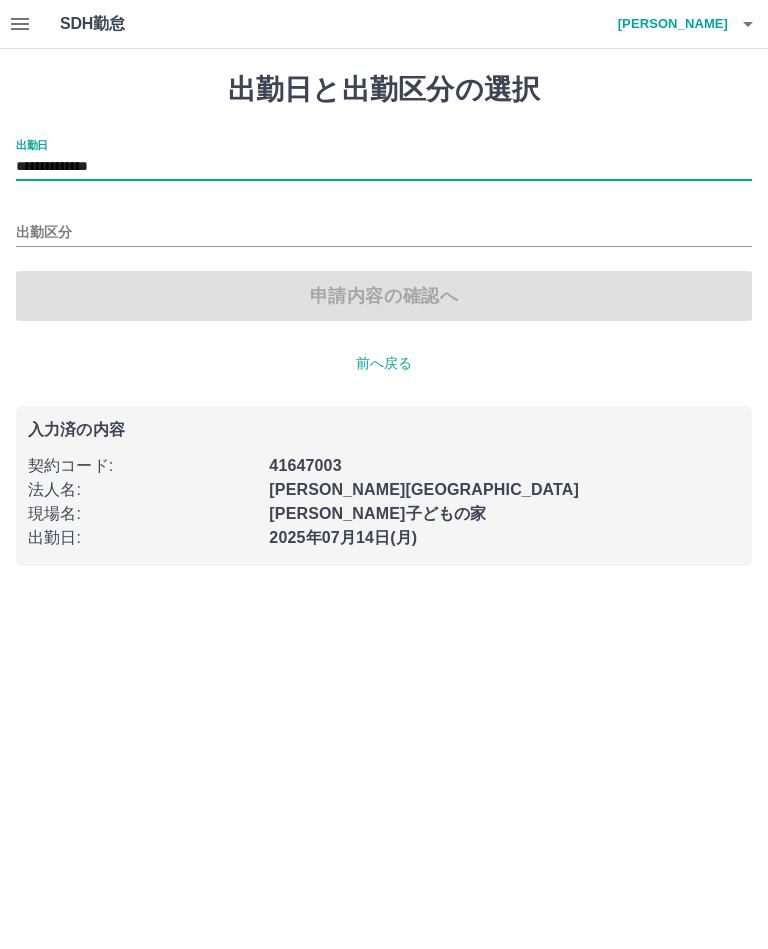 click on "出勤区分" at bounding box center [384, 233] 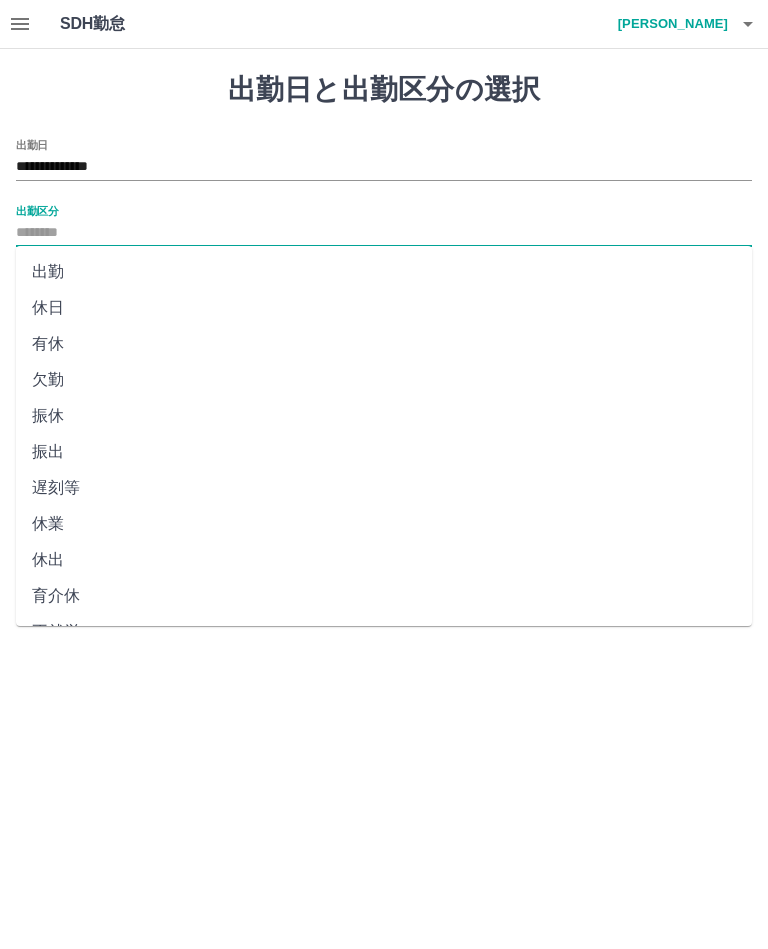click on "出勤" at bounding box center [384, 272] 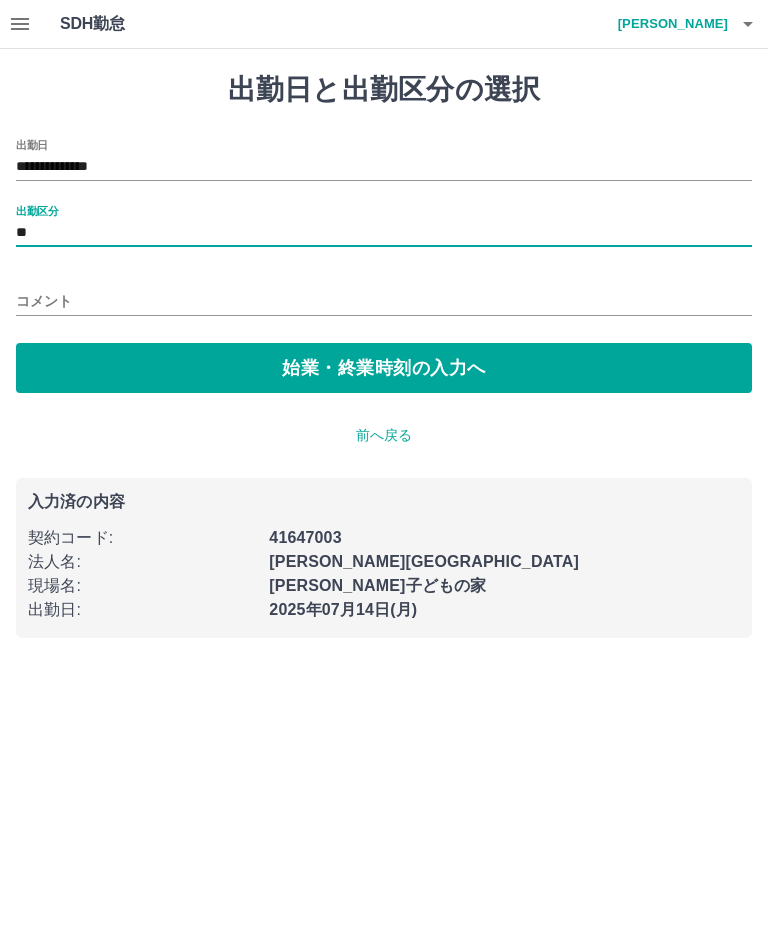 click on "始業・終業時刻の入力へ" at bounding box center [384, 368] 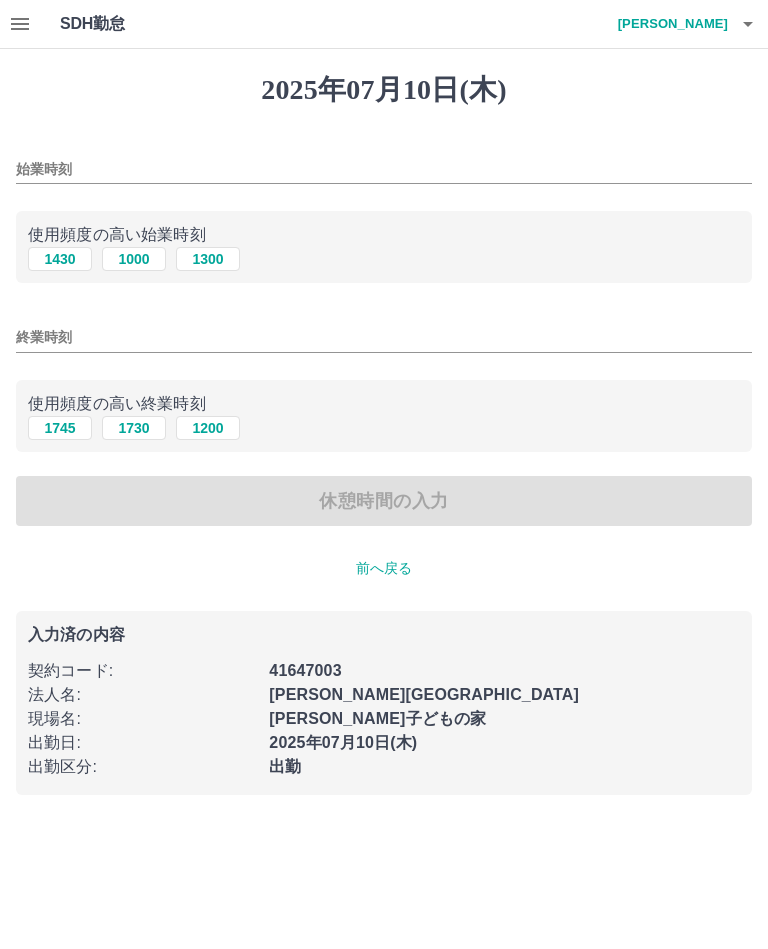 click on "1300" at bounding box center [208, 259] 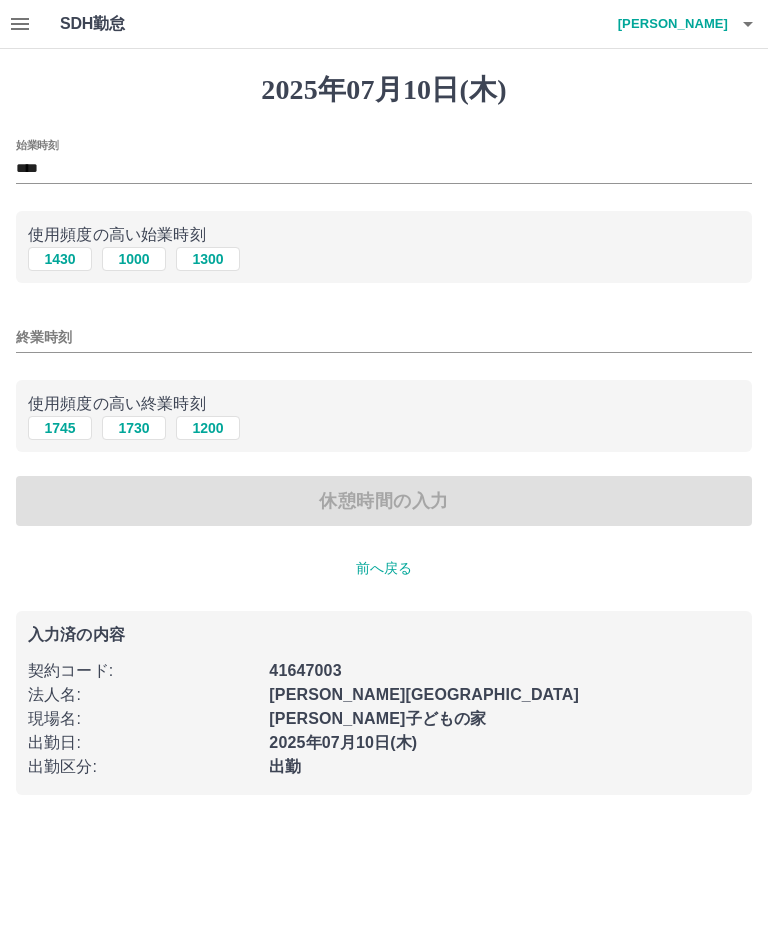 click on "終業時刻" at bounding box center [384, 337] 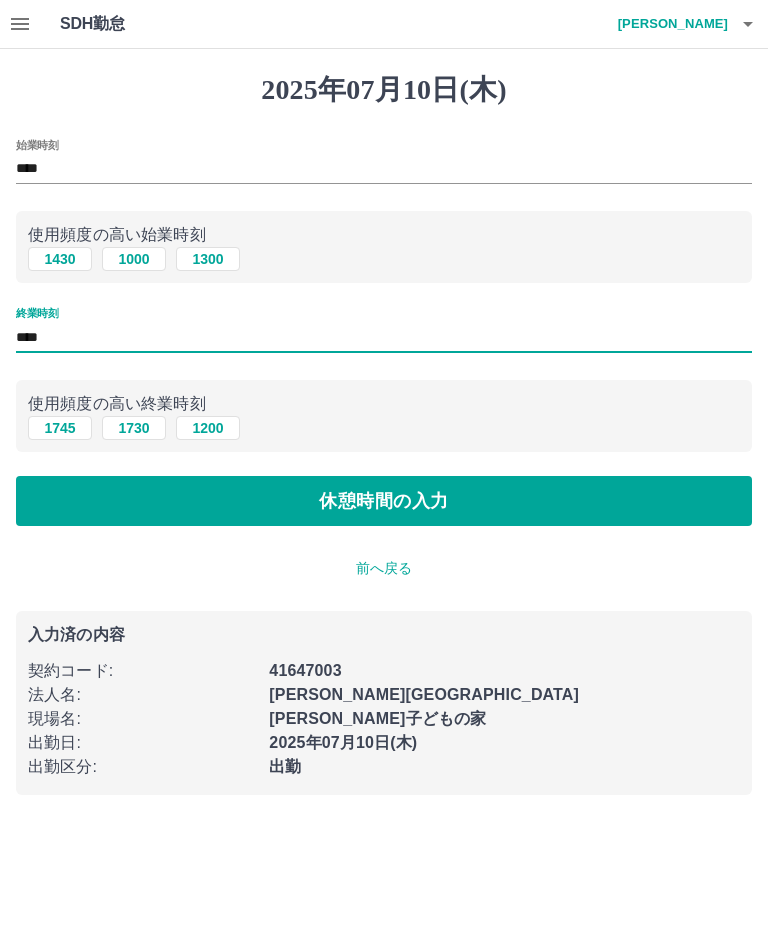type on "****" 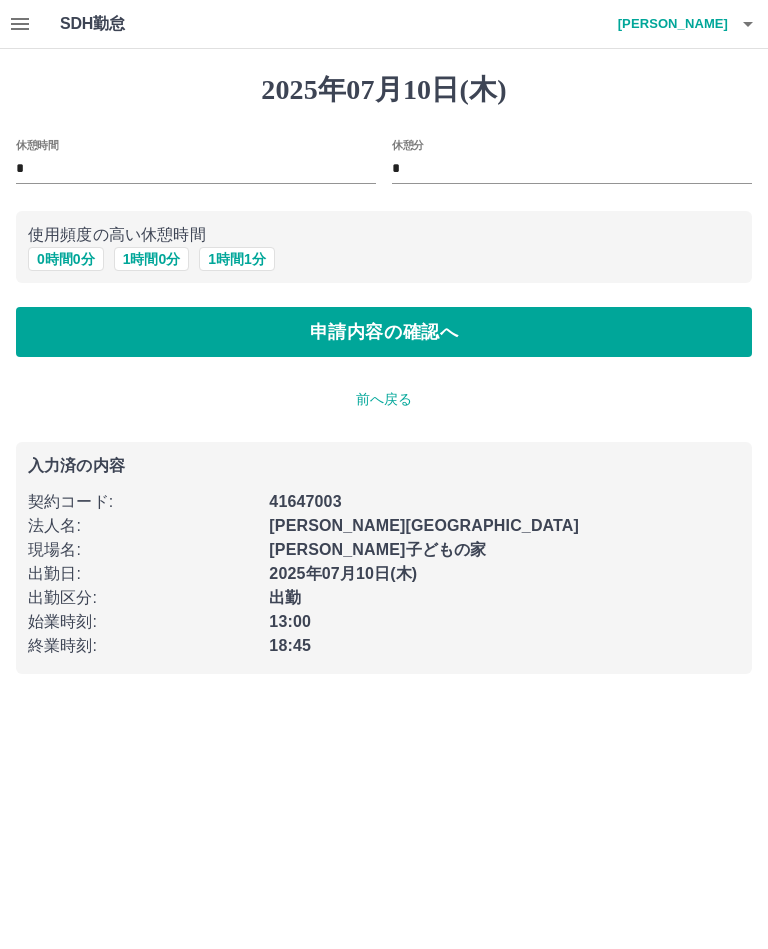 click on "申請内容の確認へ" at bounding box center [384, 332] 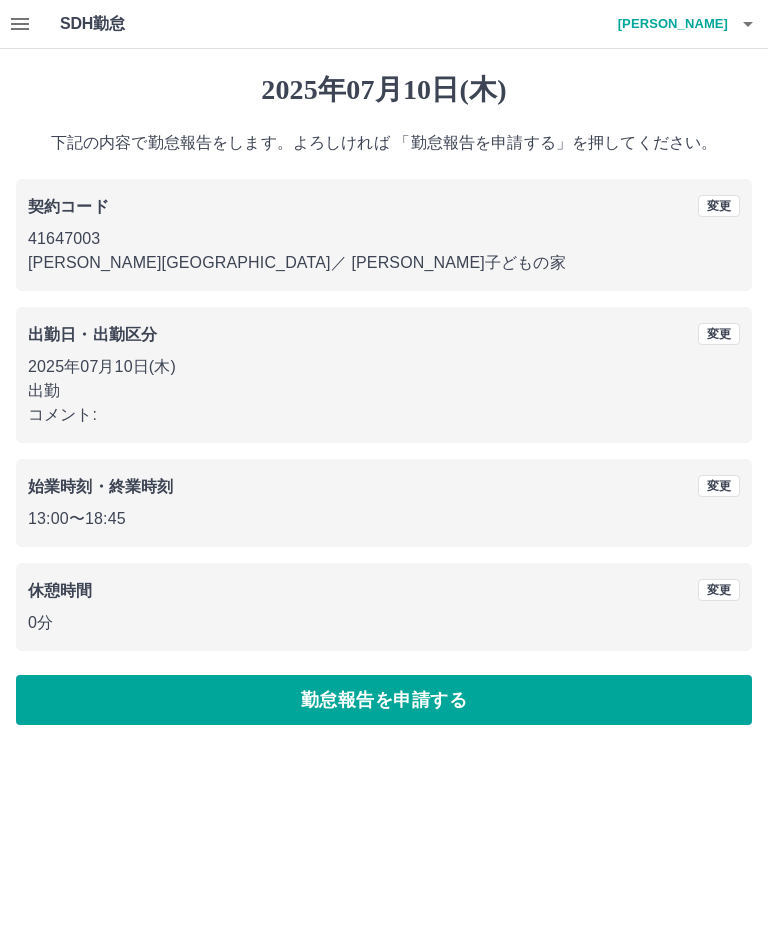 click on "勤怠報告を申請する" at bounding box center [384, 700] 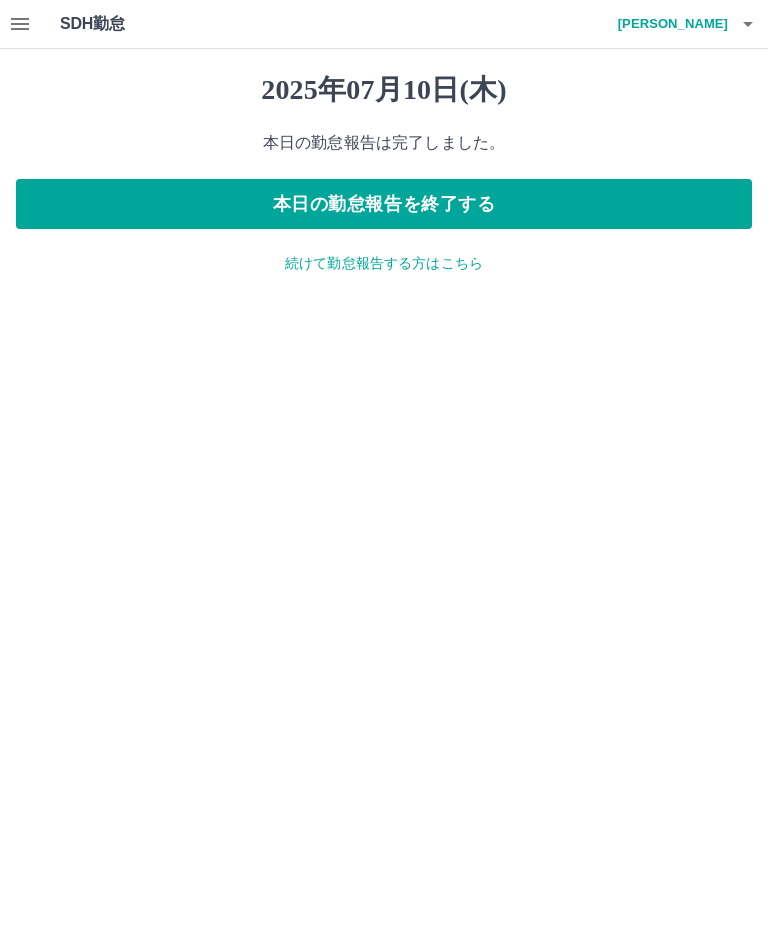 click on "続けて勤怠報告する方はこちら" at bounding box center (384, 263) 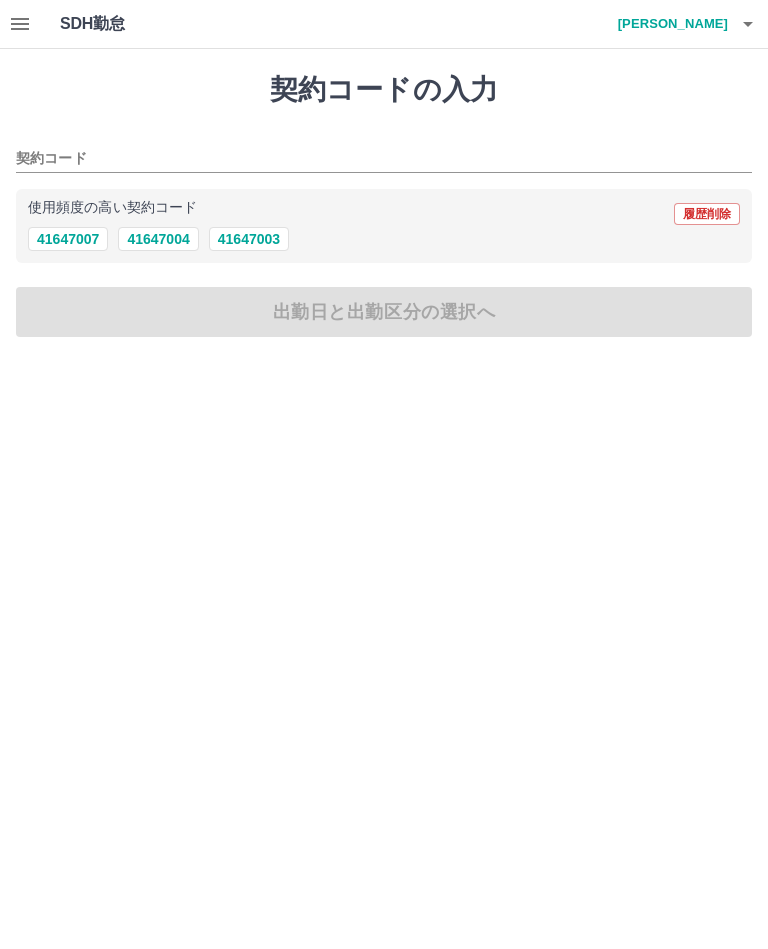 click on "41647003" at bounding box center [249, 239] 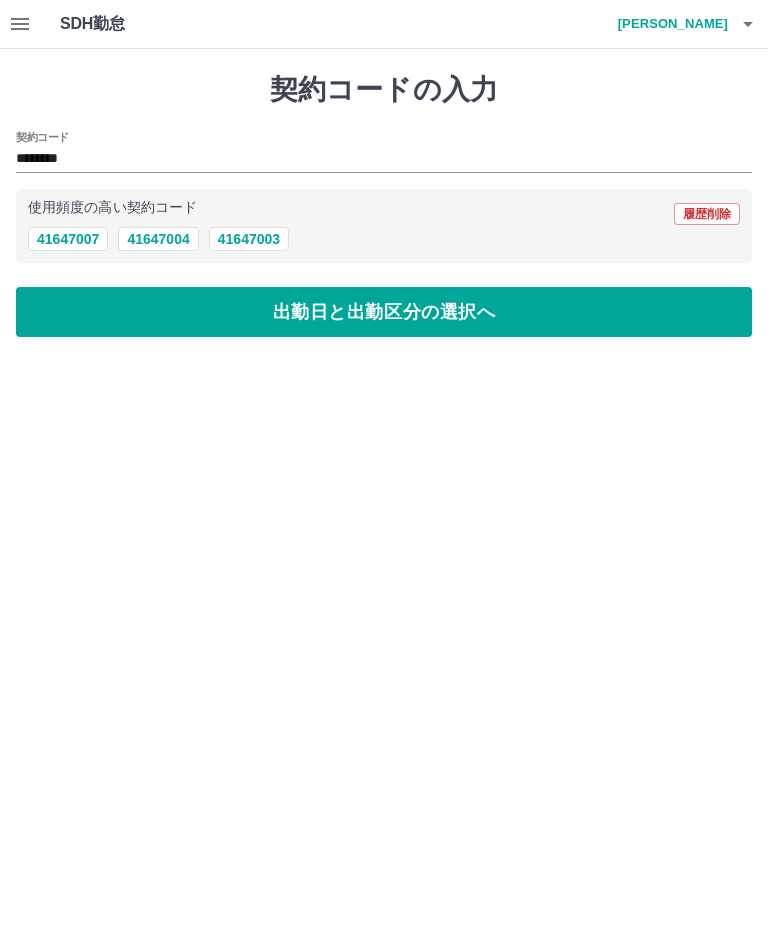 click on "出勤日と出勤区分の選択へ" at bounding box center (384, 312) 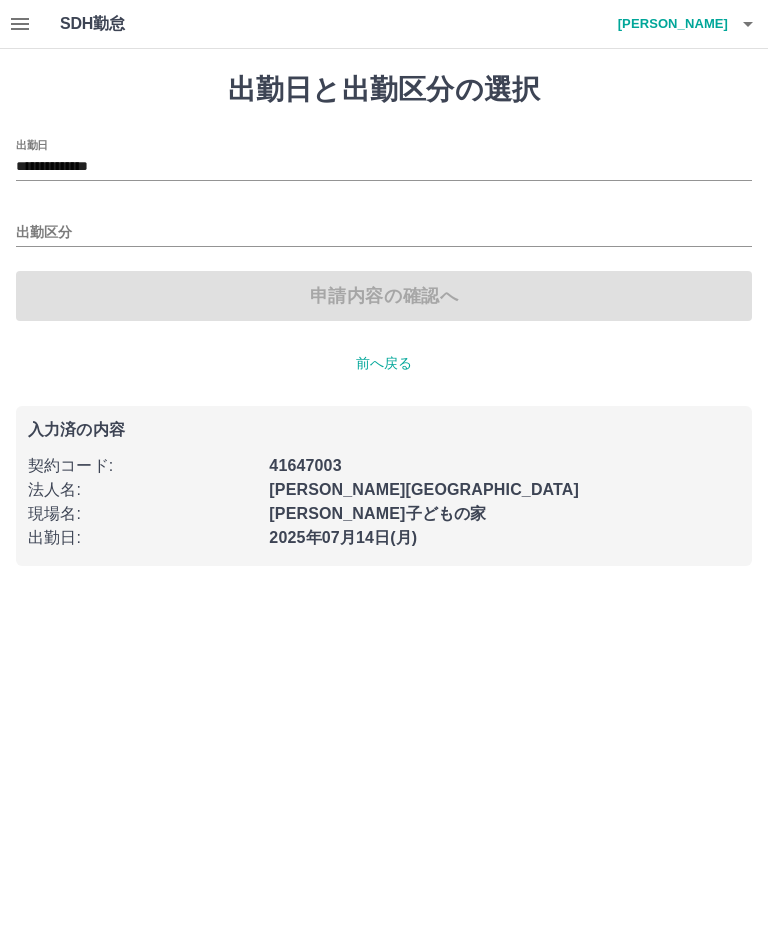 click on "**********" at bounding box center (384, 167) 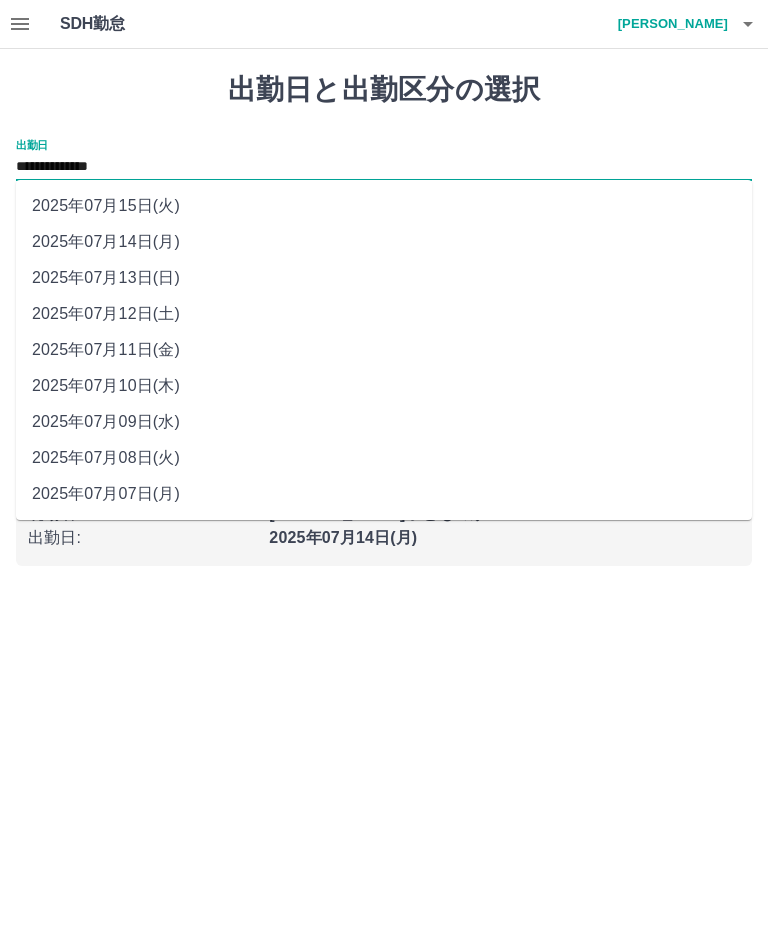 click on "2025年07月11日(金)" at bounding box center (384, 350) 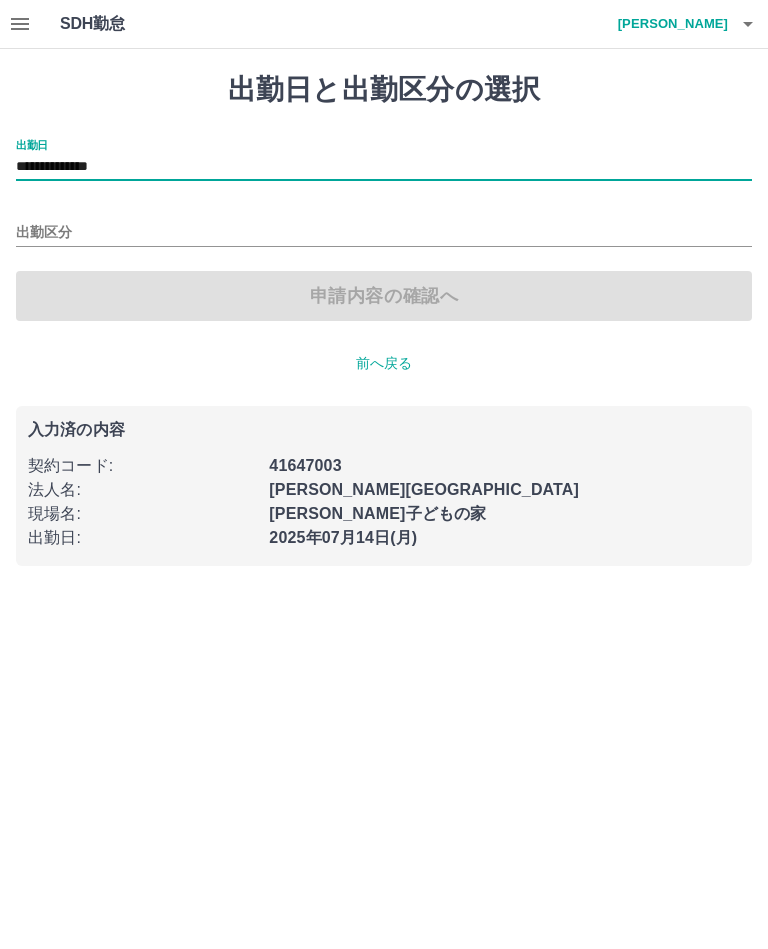 type on "**********" 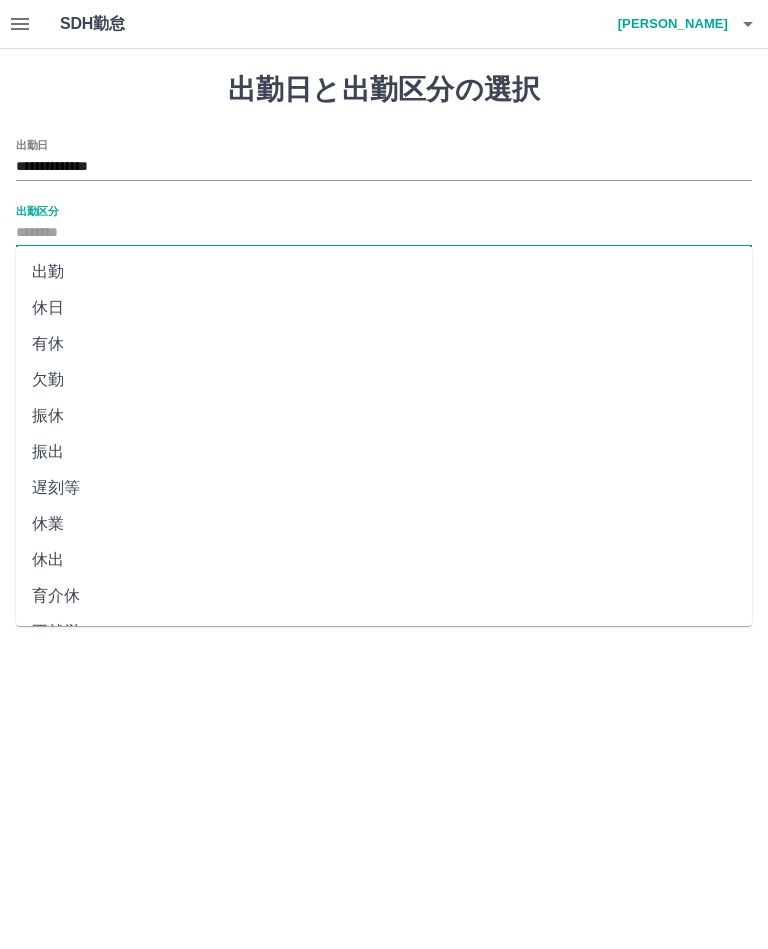 click on "有休" at bounding box center [384, 344] 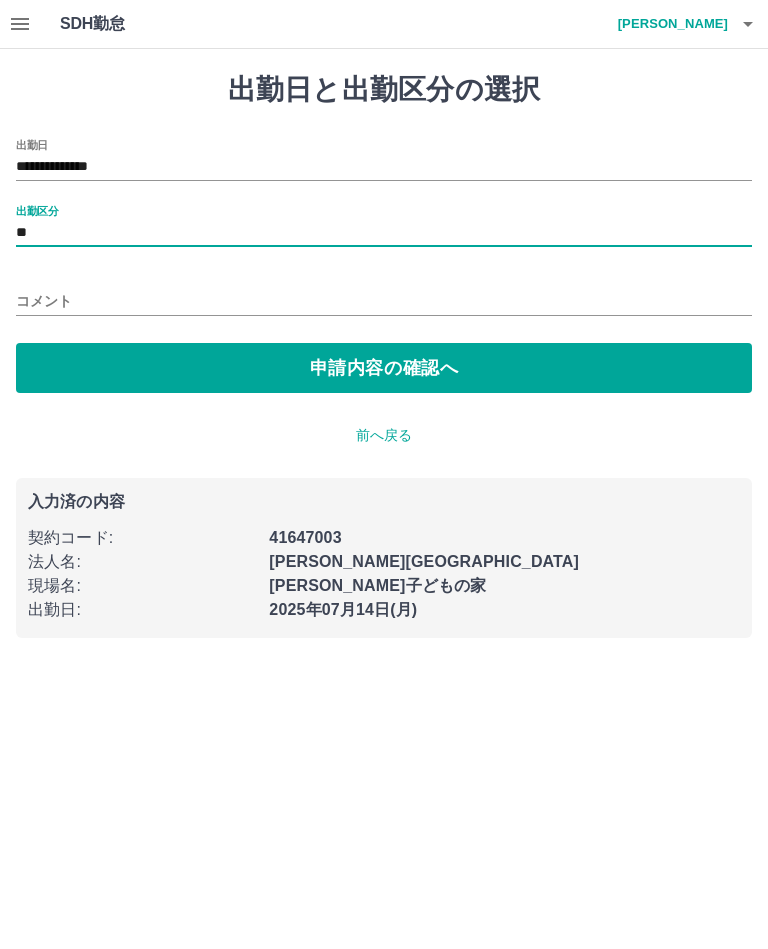 click on "コメント" at bounding box center (384, 301) 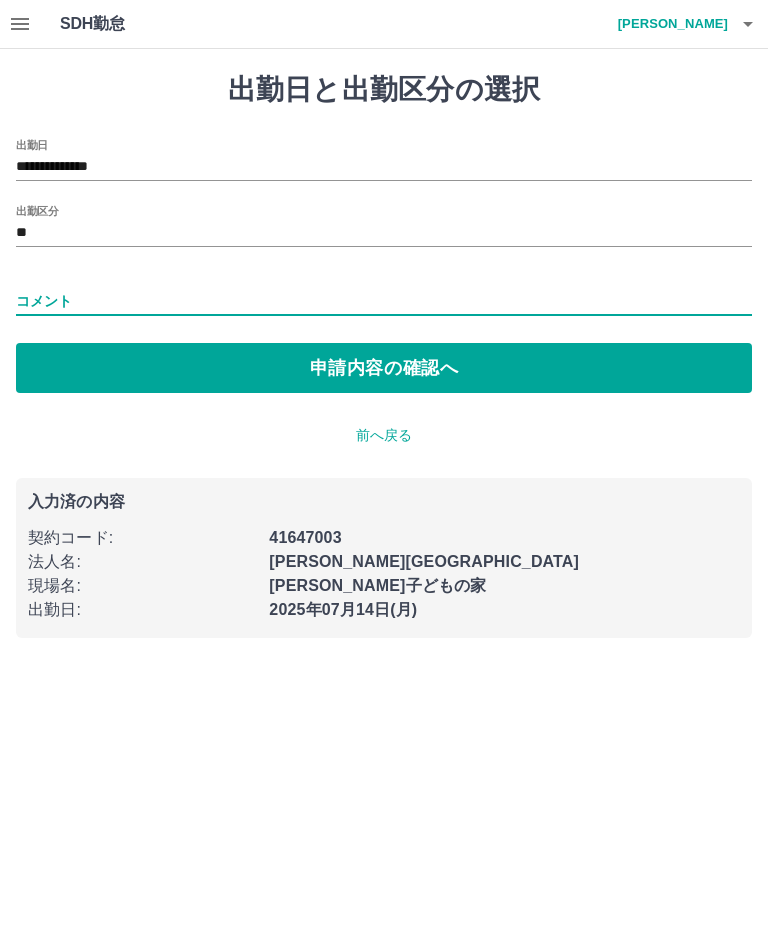 click on "申請内容の確認へ" at bounding box center (384, 368) 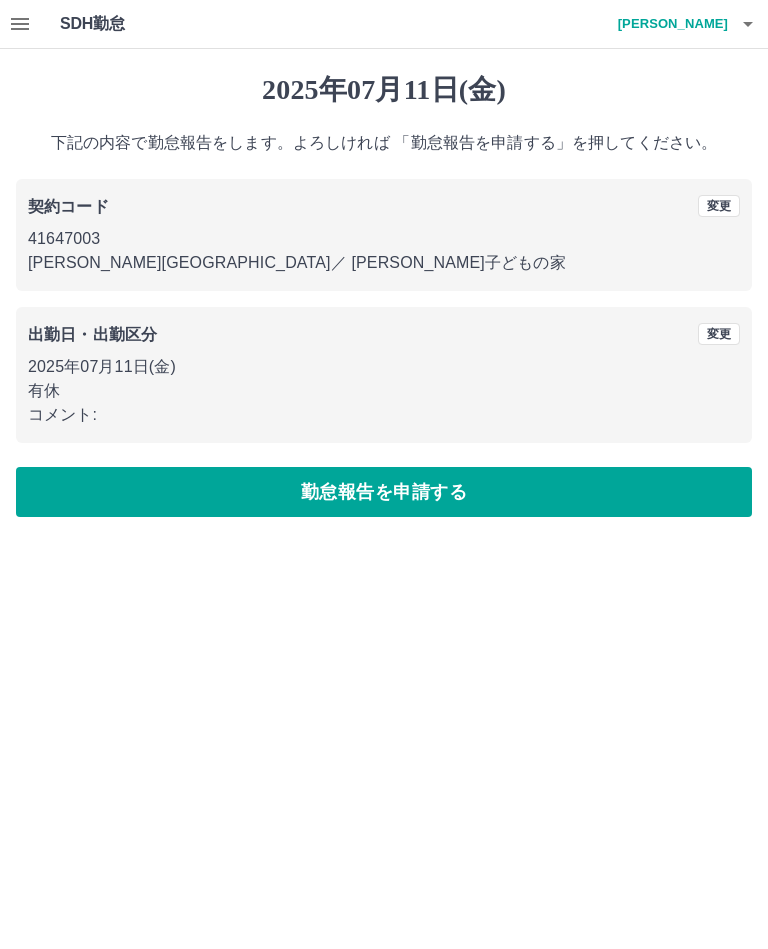 click on "勤怠報告を申請する" at bounding box center (384, 492) 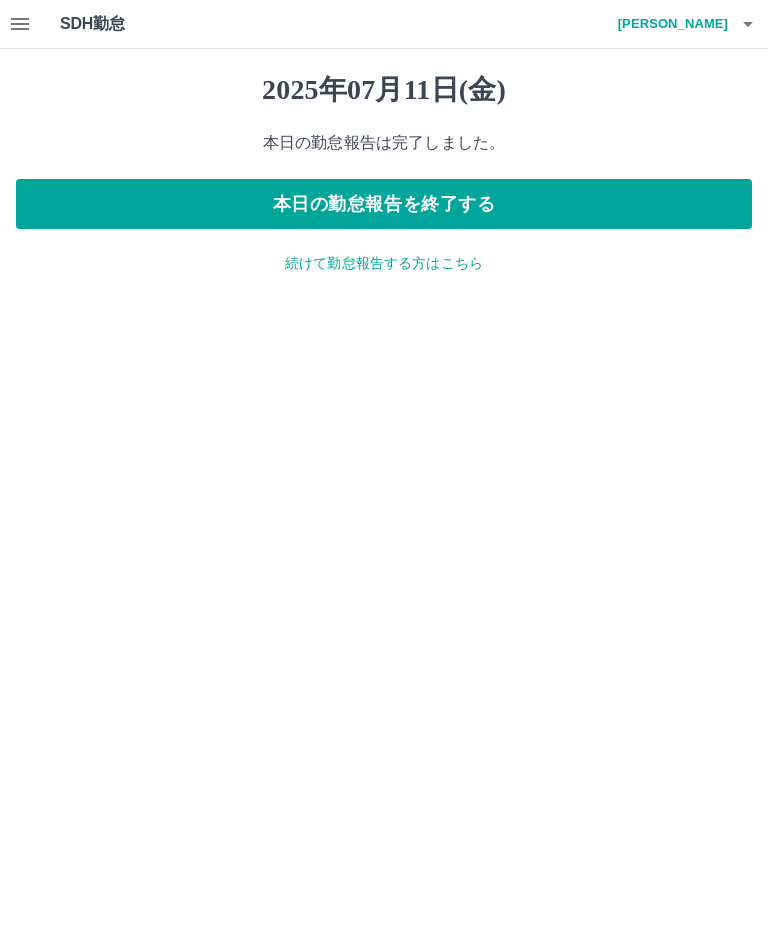 click on "続けて勤怠報告する方はこちら" at bounding box center [384, 263] 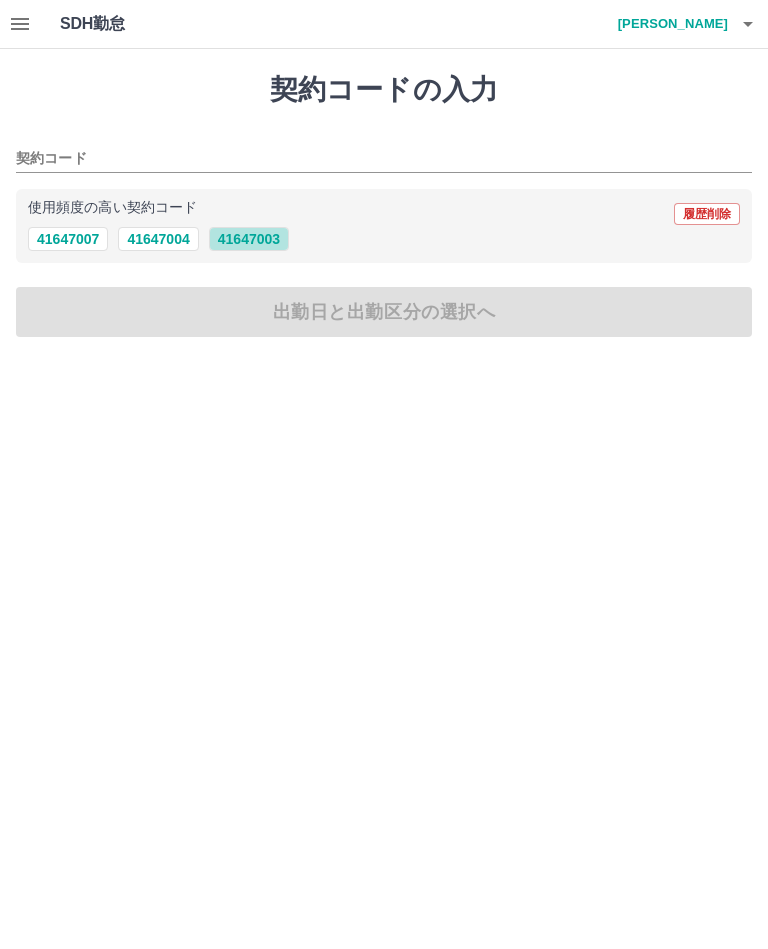 click on "41647003" at bounding box center (249, 239) 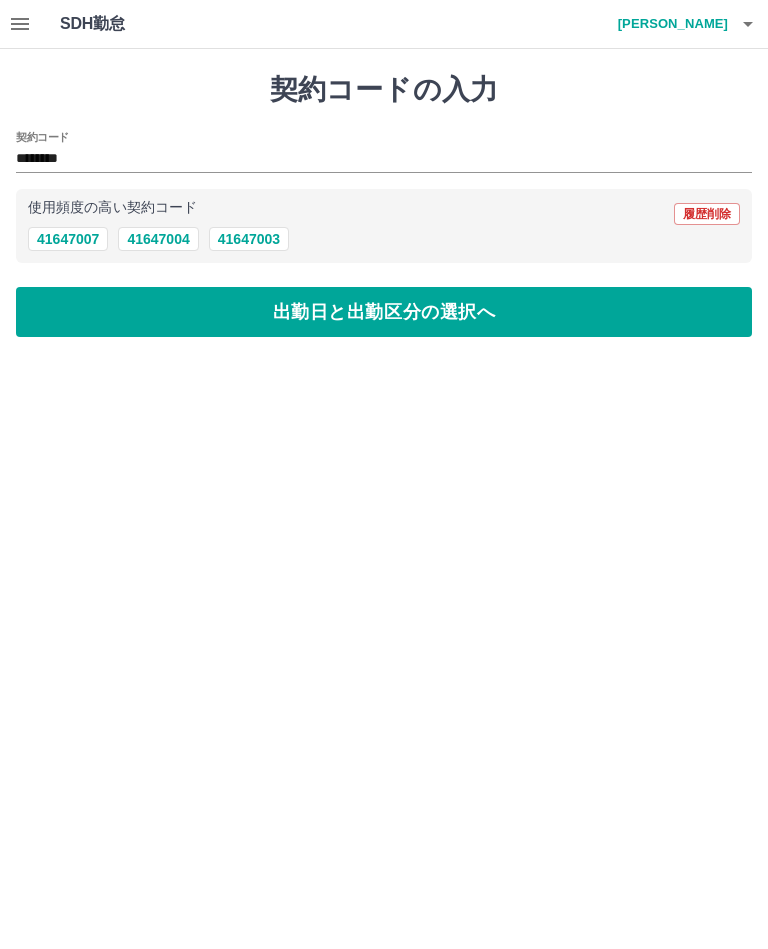 click on "出勤日と出勤区分の選択へ" at bounding box center (384, 312) 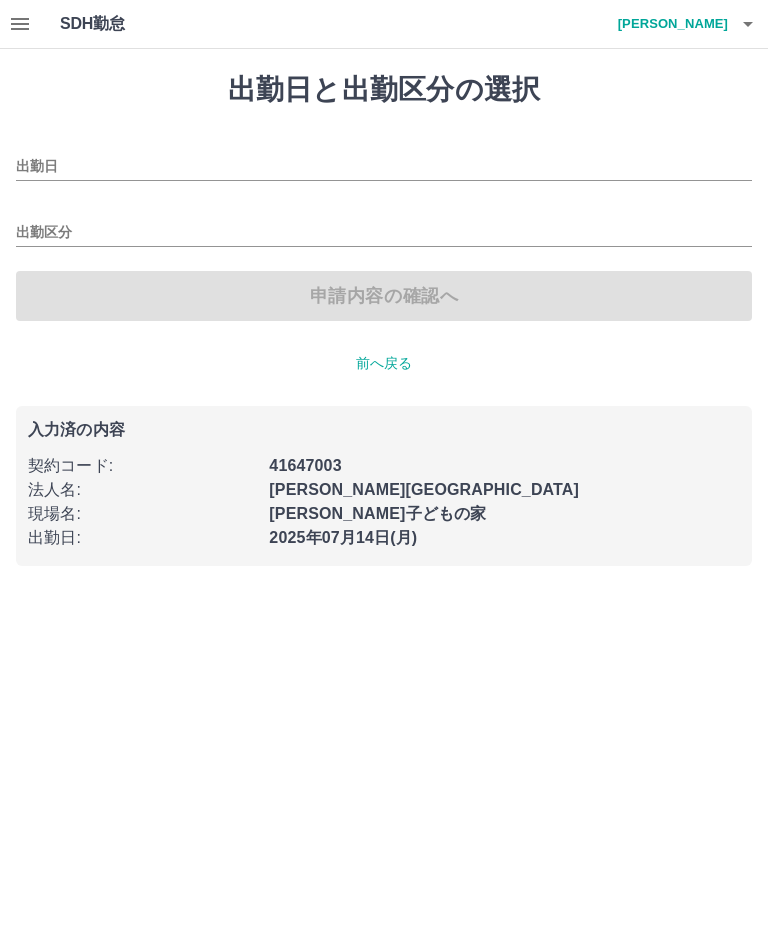 type on "**********" 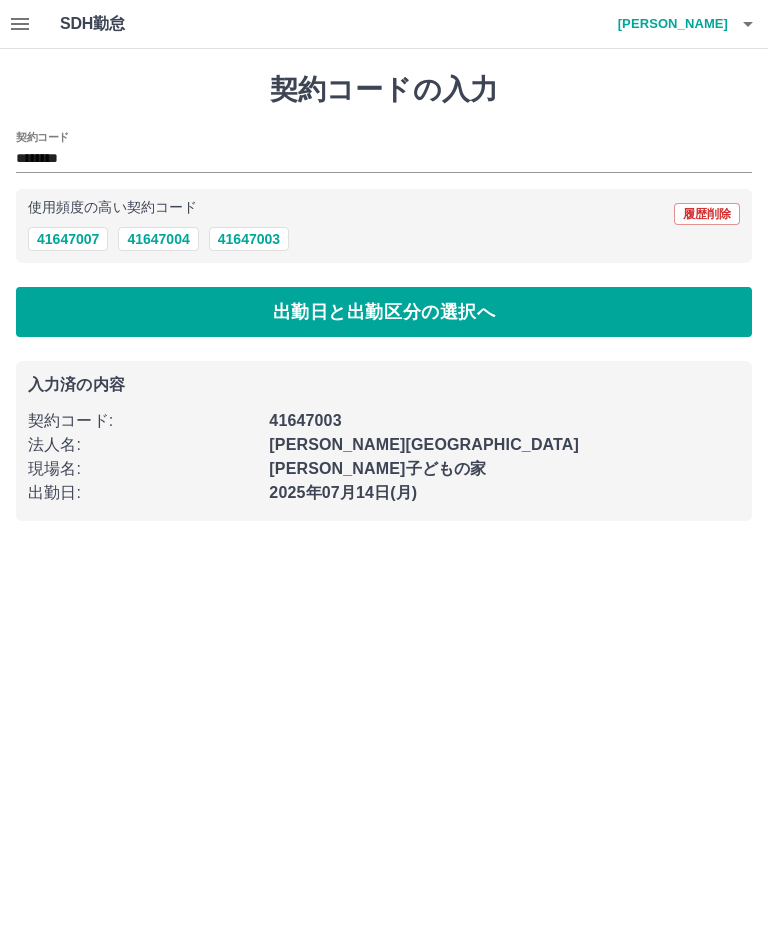 click on "41647007" at bounding box center [68, 239] 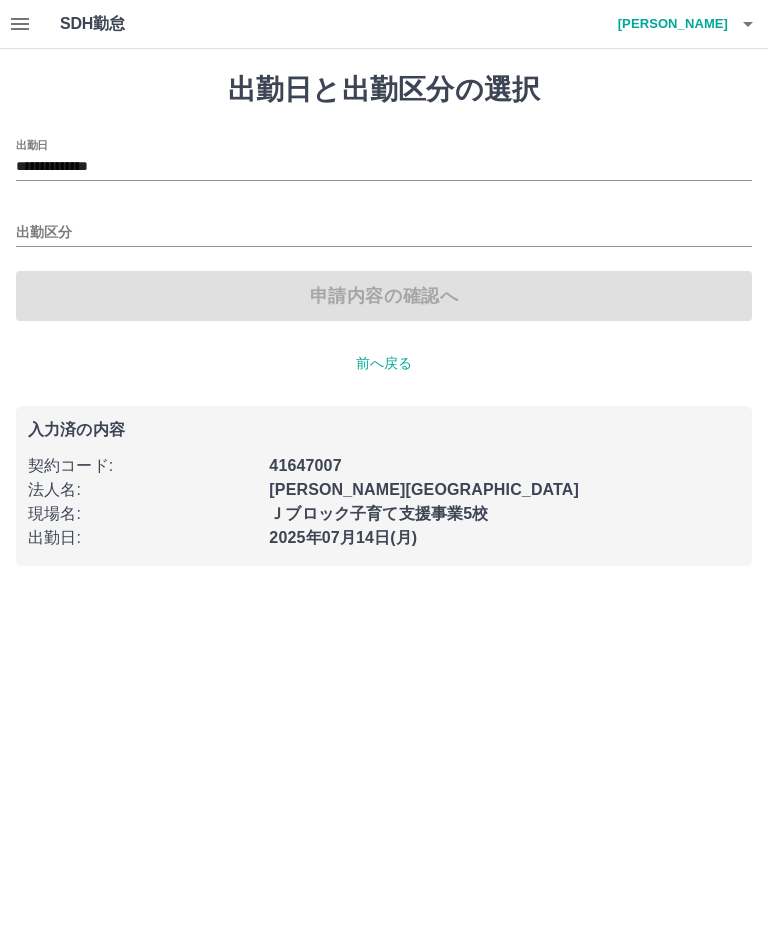 click on "出勤区分" at bounding box center (384, 233) 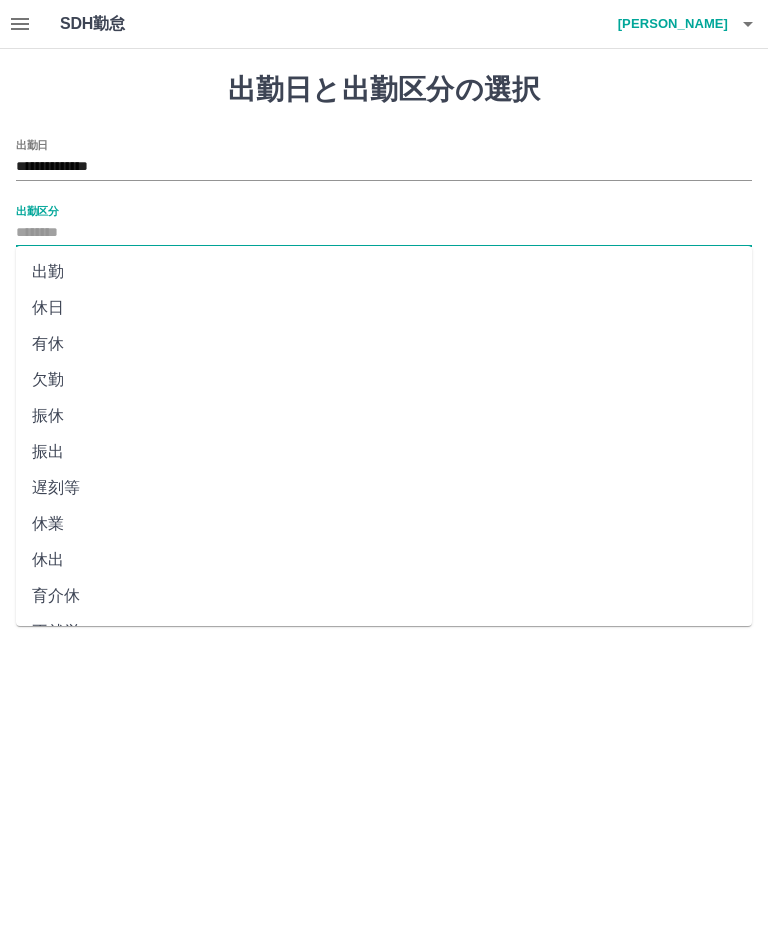 click on "出勤" at bounding box center [384, 272] 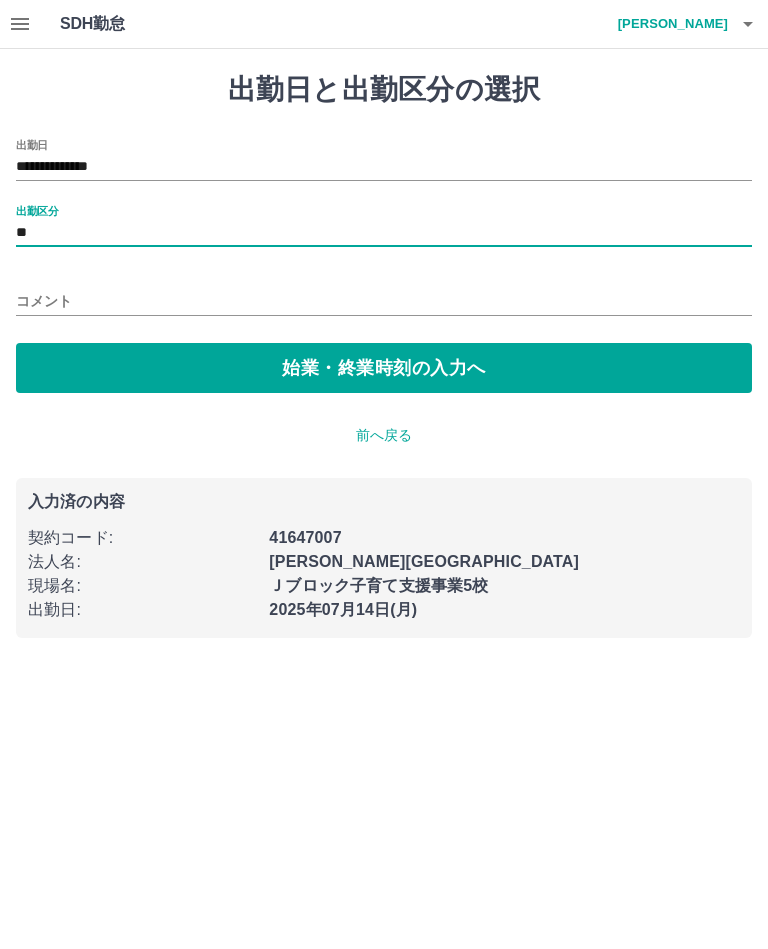 type on "**" 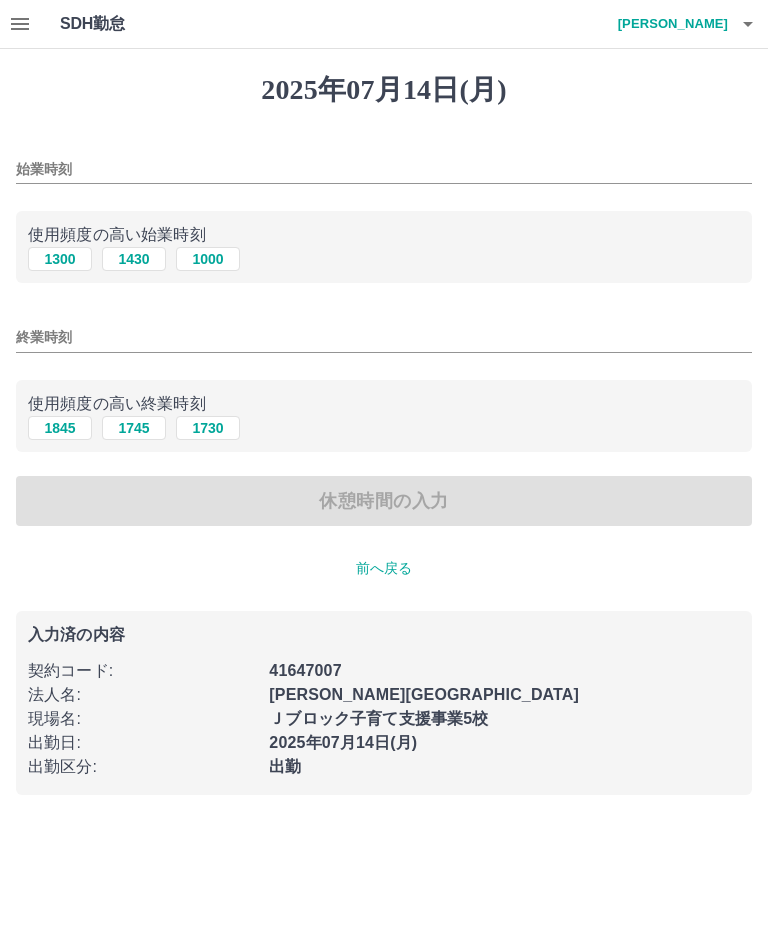 click on "1000" at bounding box center [208, 259] 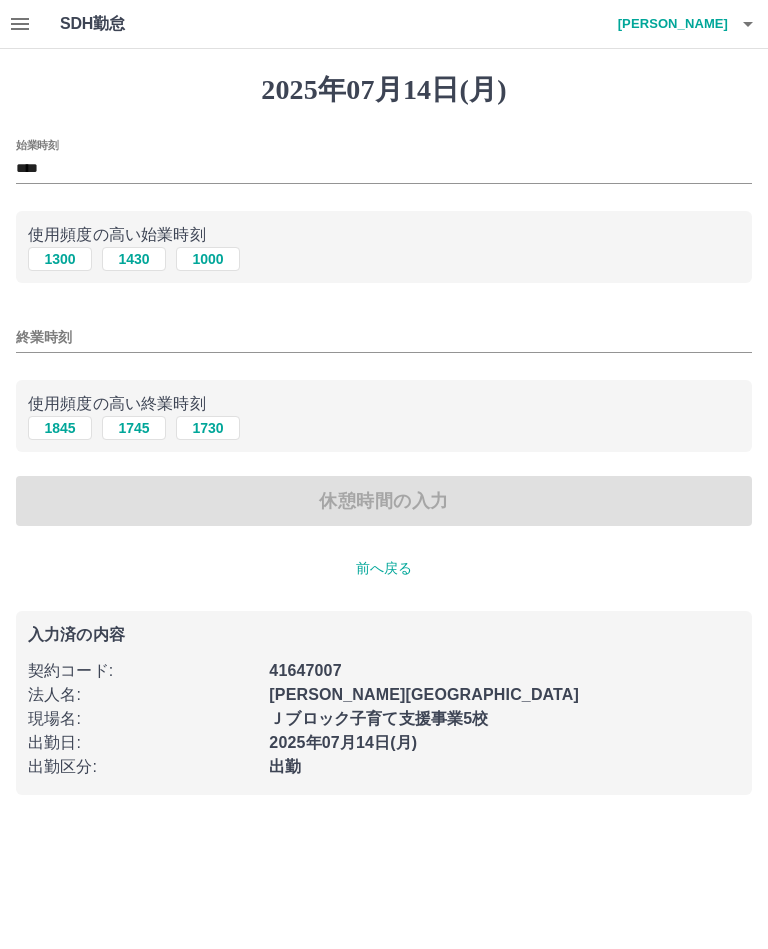 click on "終業時刻" at bounding box center (384, 337) 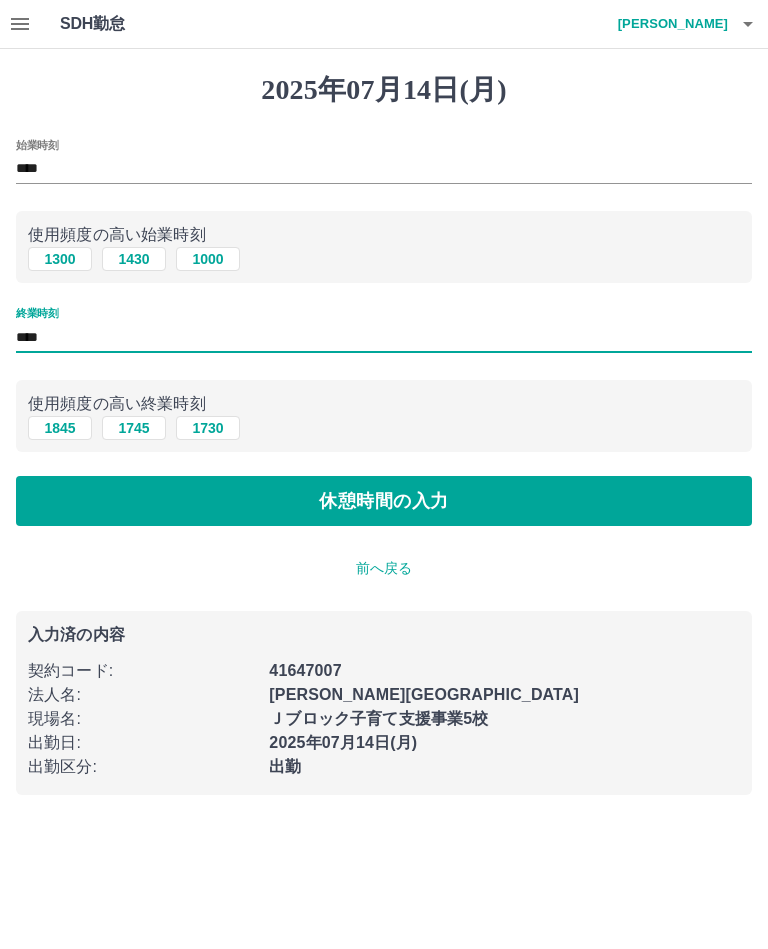 type on "****" 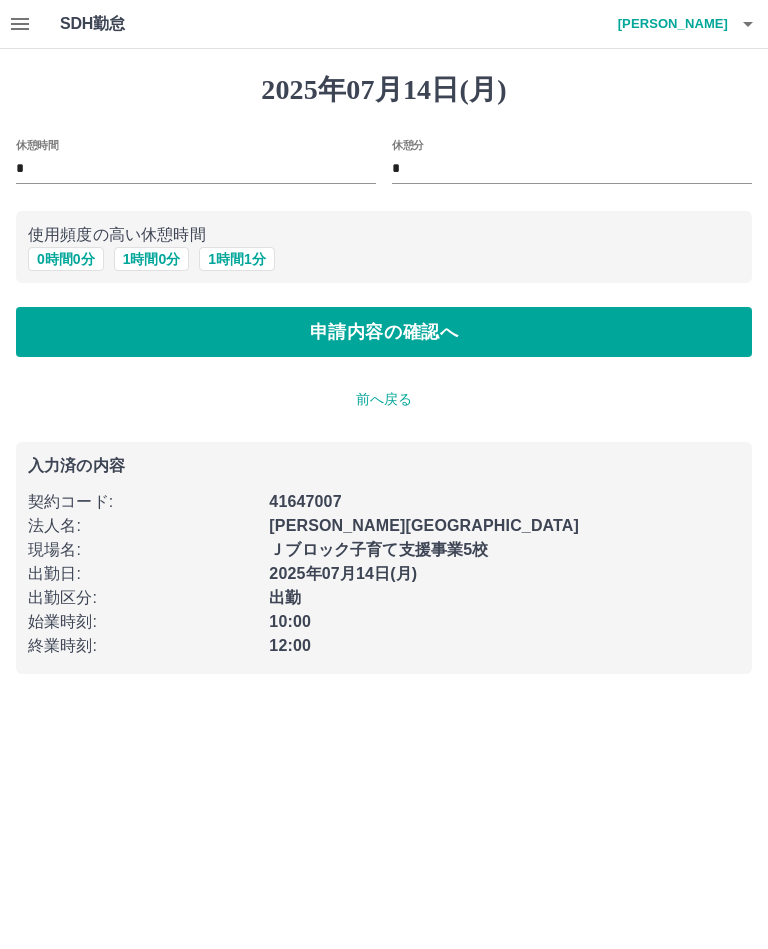 click on "申請内容の確認へ" at bounding box center [384, 332] 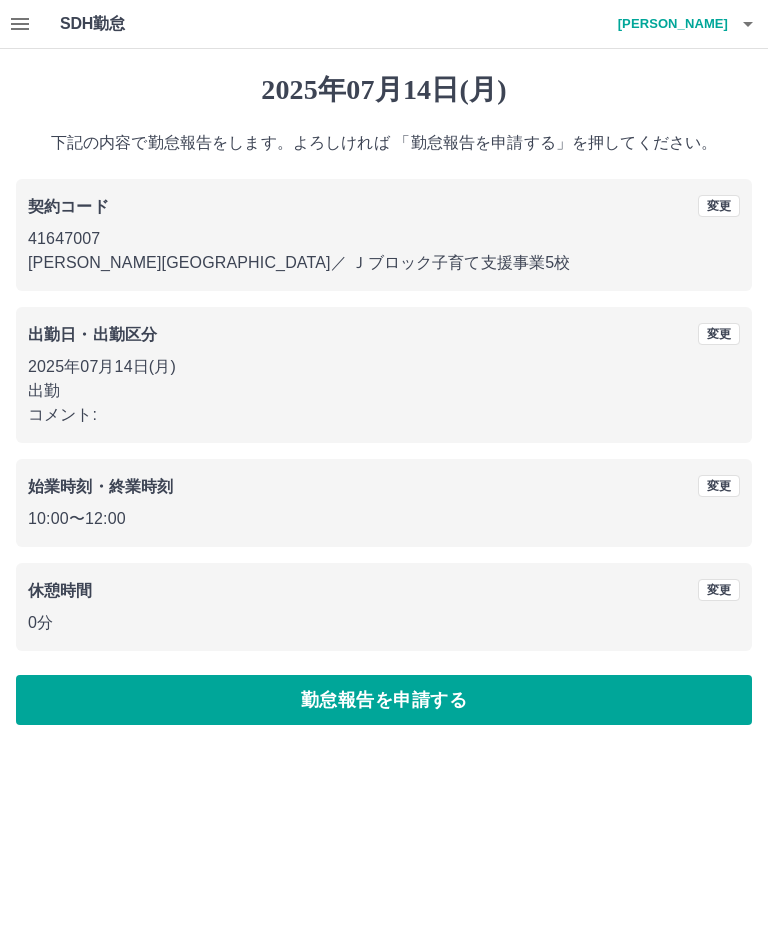 click on "勤怠報告を申請する" at bounding box center [384, 700] 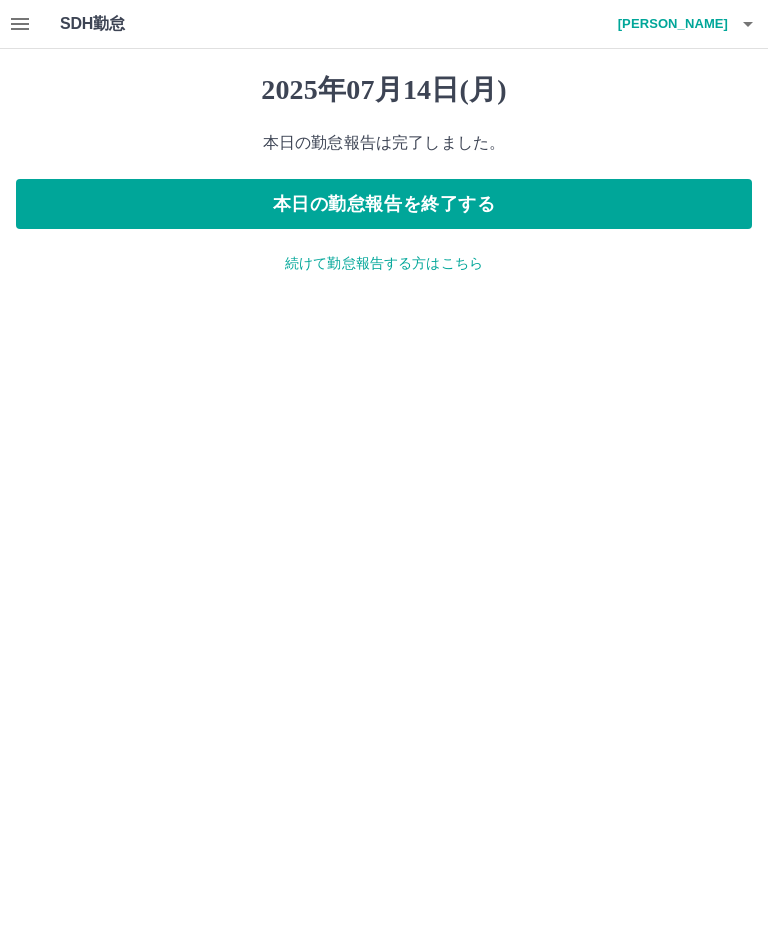 click at bounding box center [20, 24] 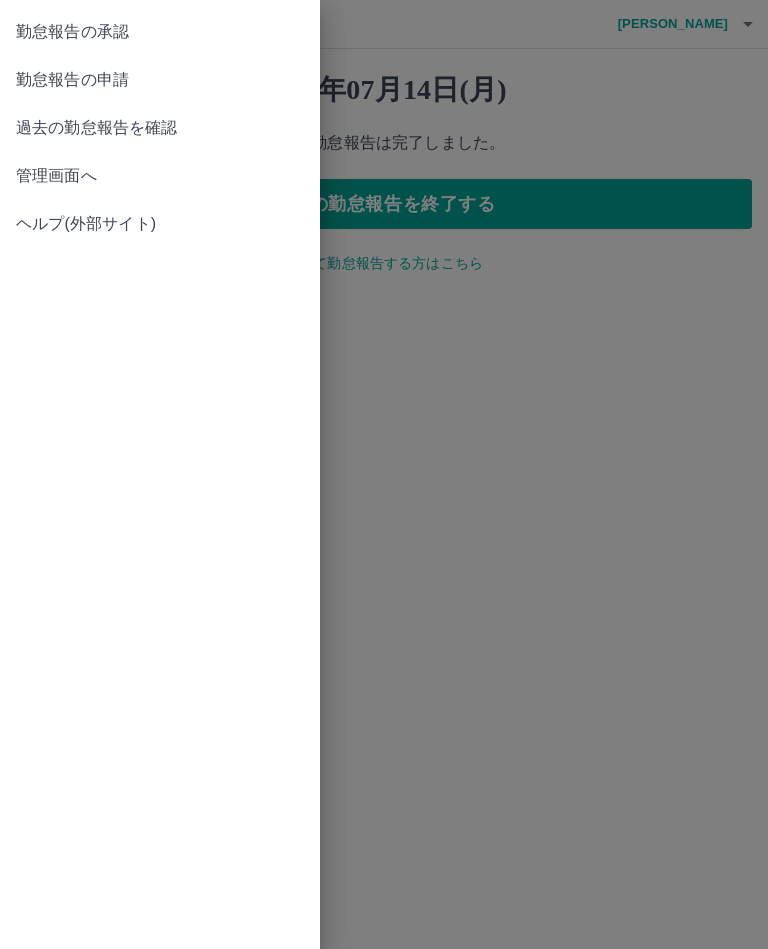 click on "勤怠報告の承認" at bounding box center [160, 32] 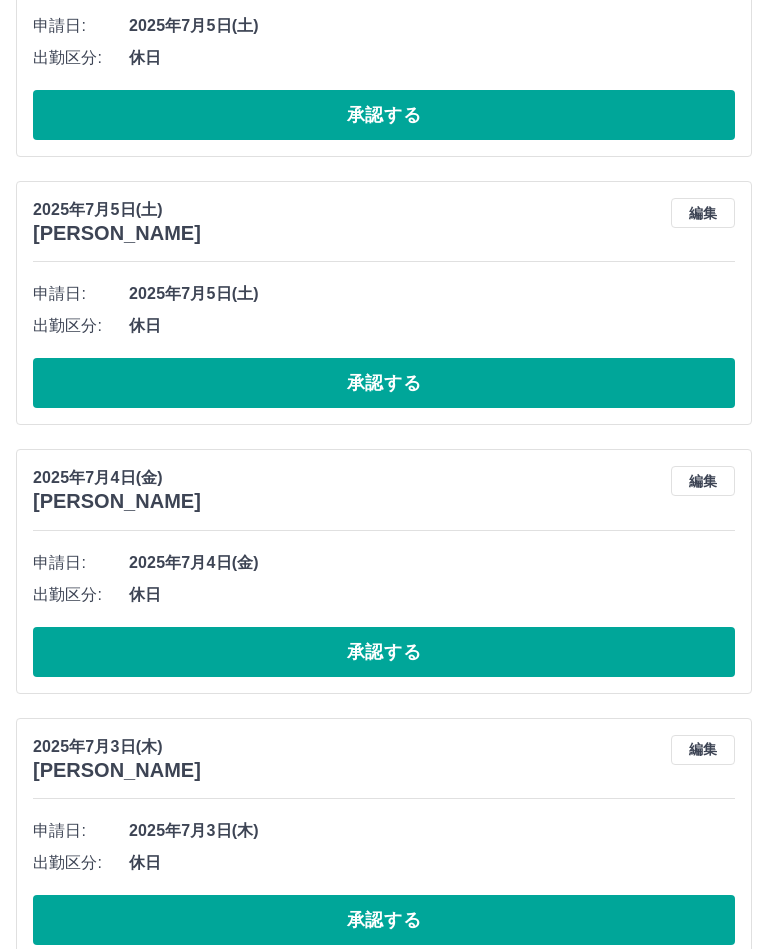 scroll, scrollTop: 7900, scrollLeft: 0, axis: vertical 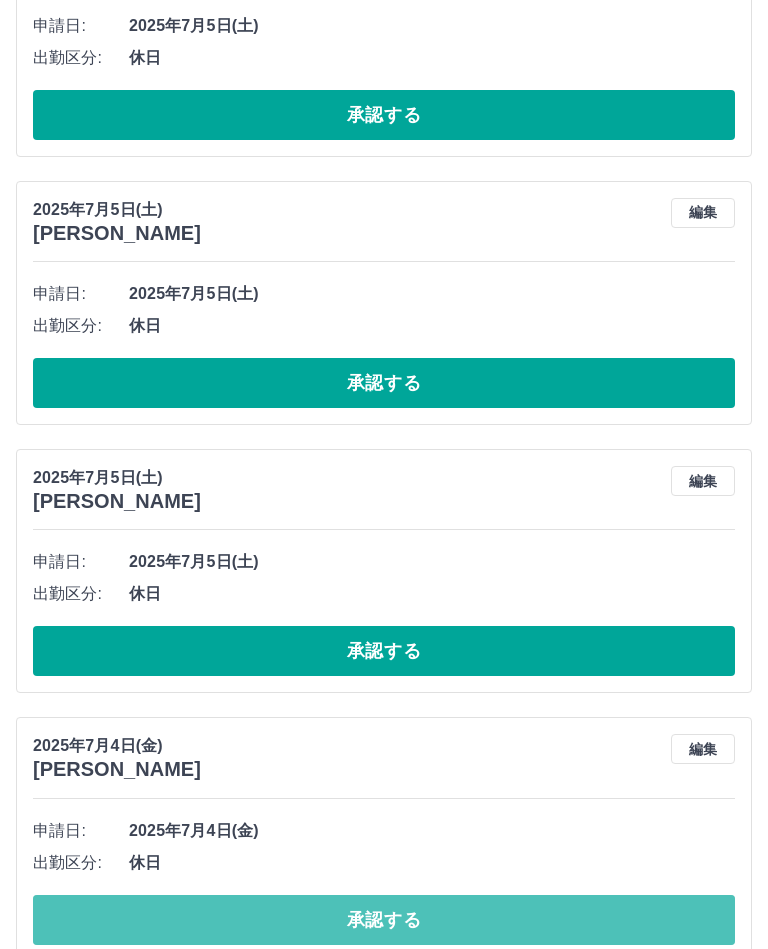 click on "承認する" at bounding box center [384, 920] 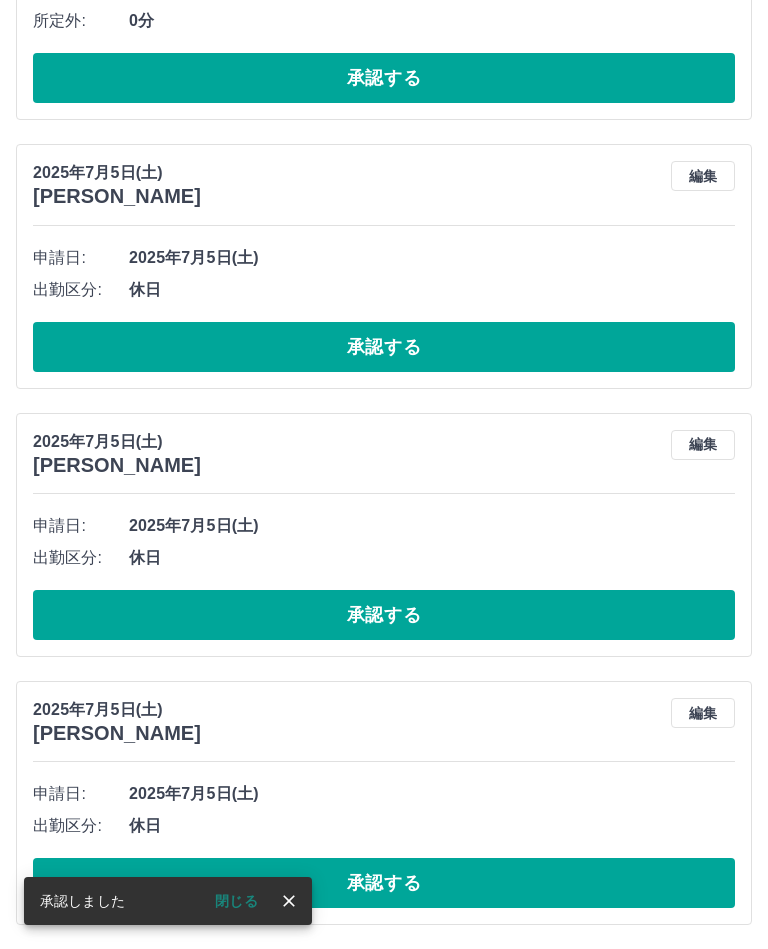 scroll, scrollTop: 7364, scrollLeft: 0, axis: vertical 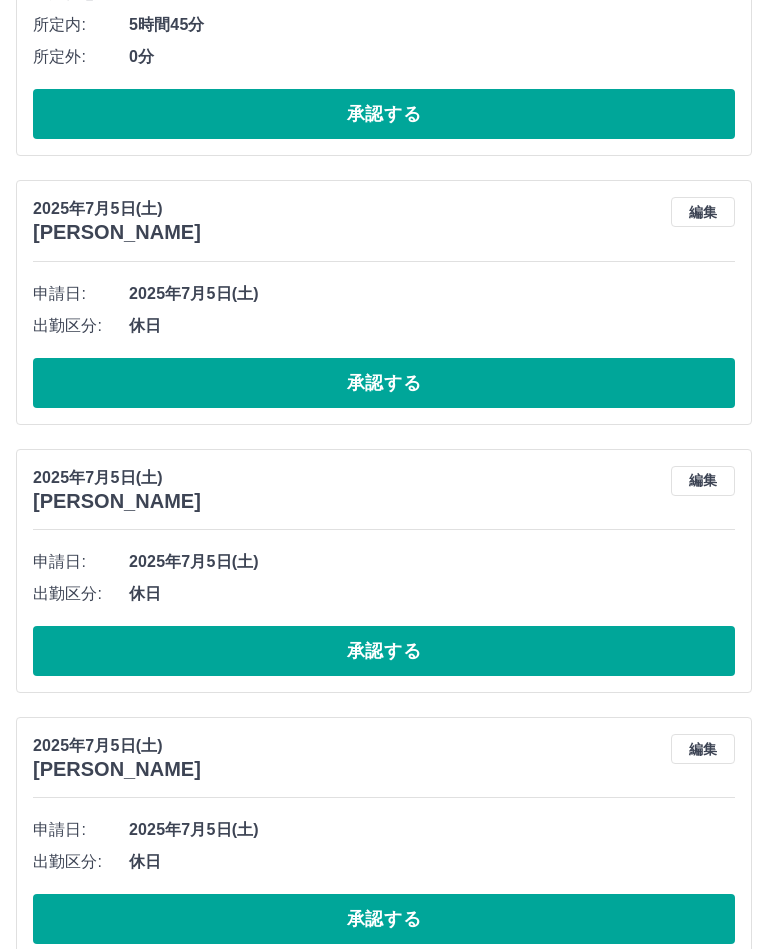 click on "承認する" at bounding box center (384, 919) 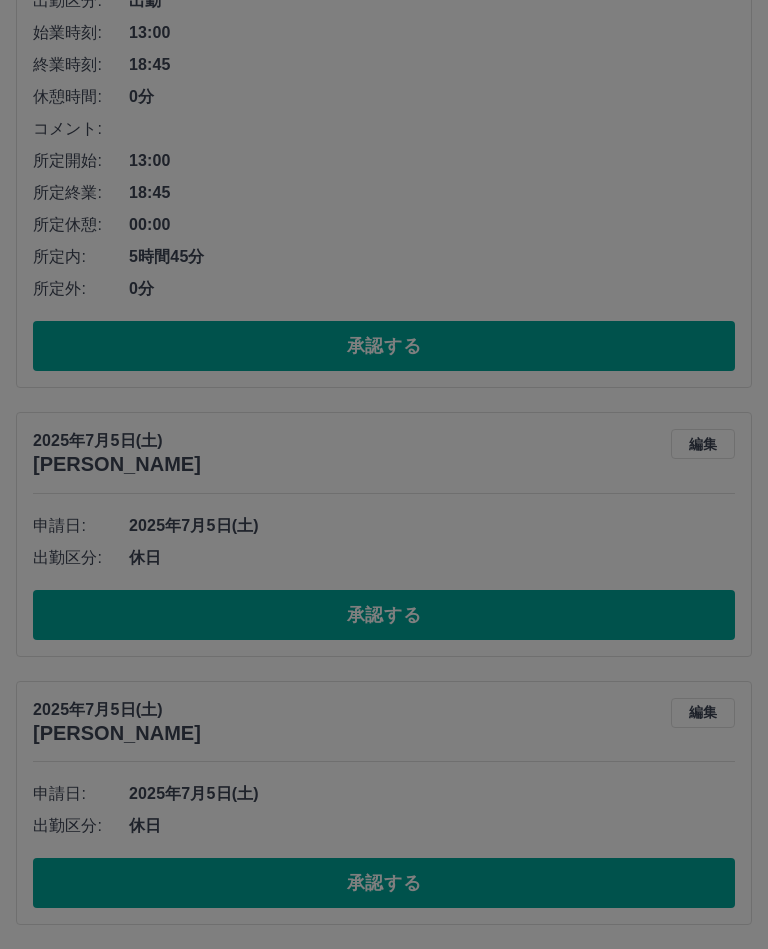 scroll, scrollTop: 7096, scrollLeft: 0, axis: vertical 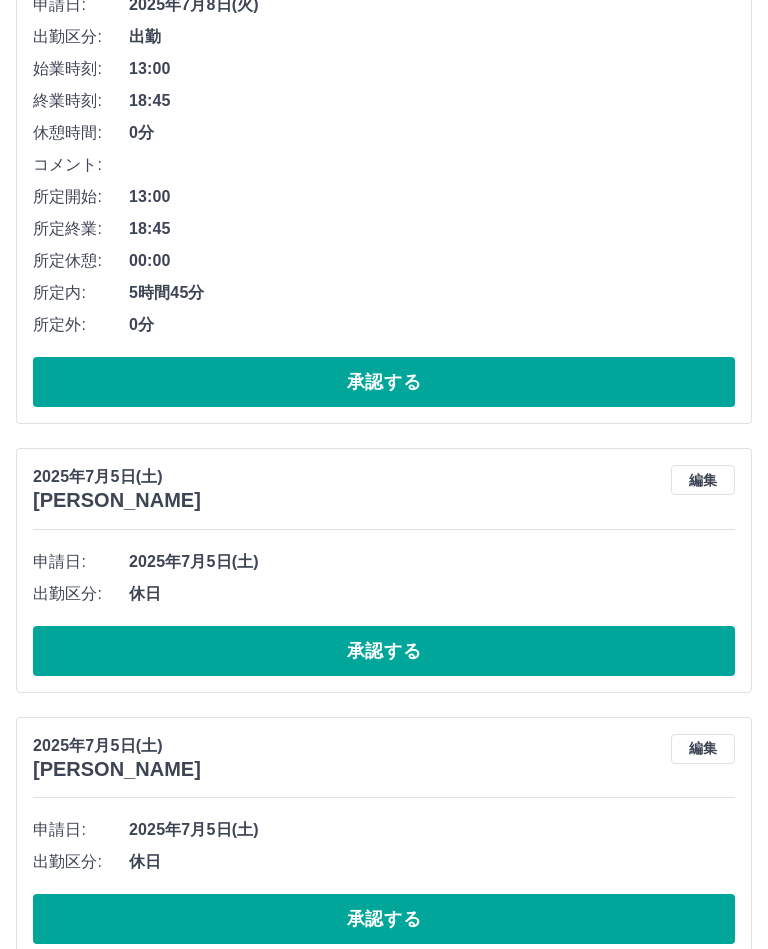 click on "承認する" at bounding box center (384, 919) 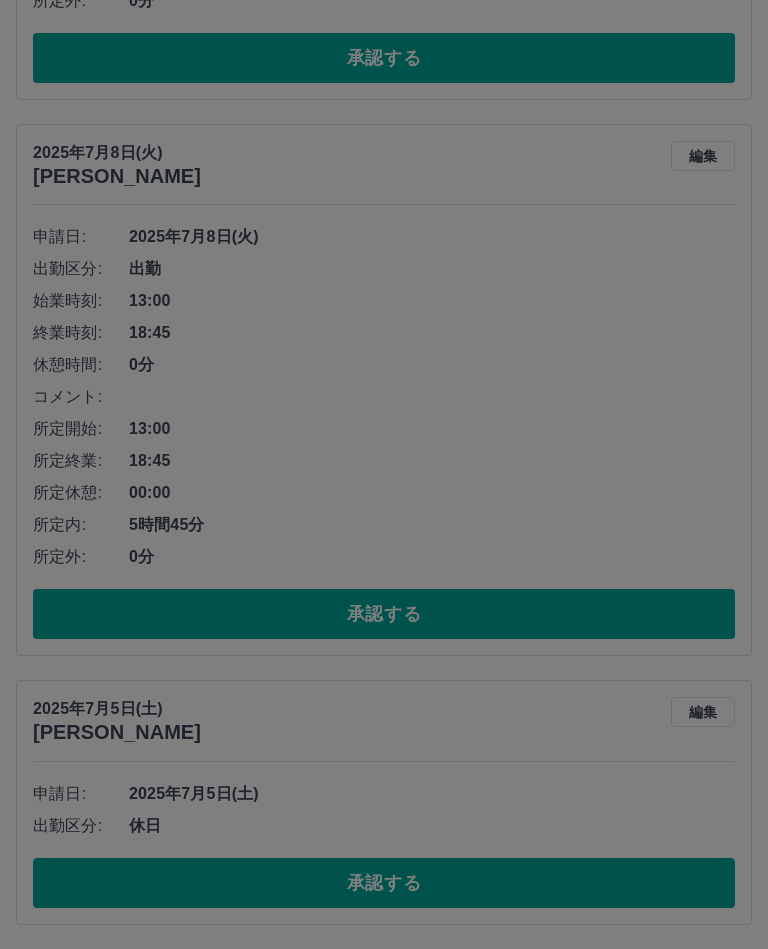 scroll, scrollTop: 6828, scrollLeft: 0, axis: vertical 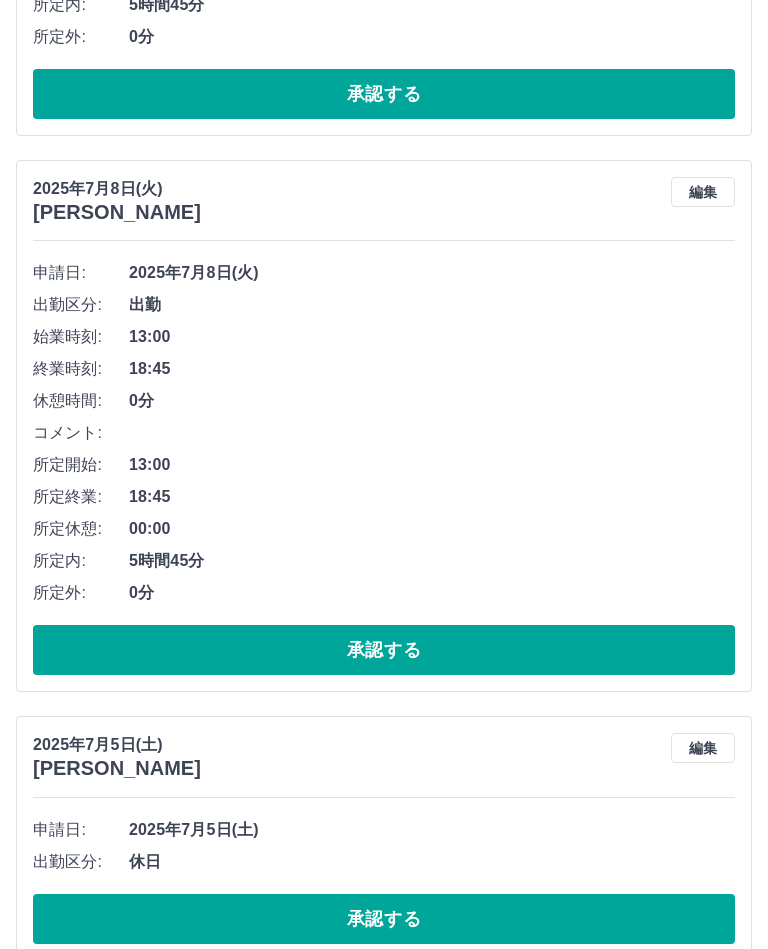 click on "承認する" at bounding box center (384, 919) 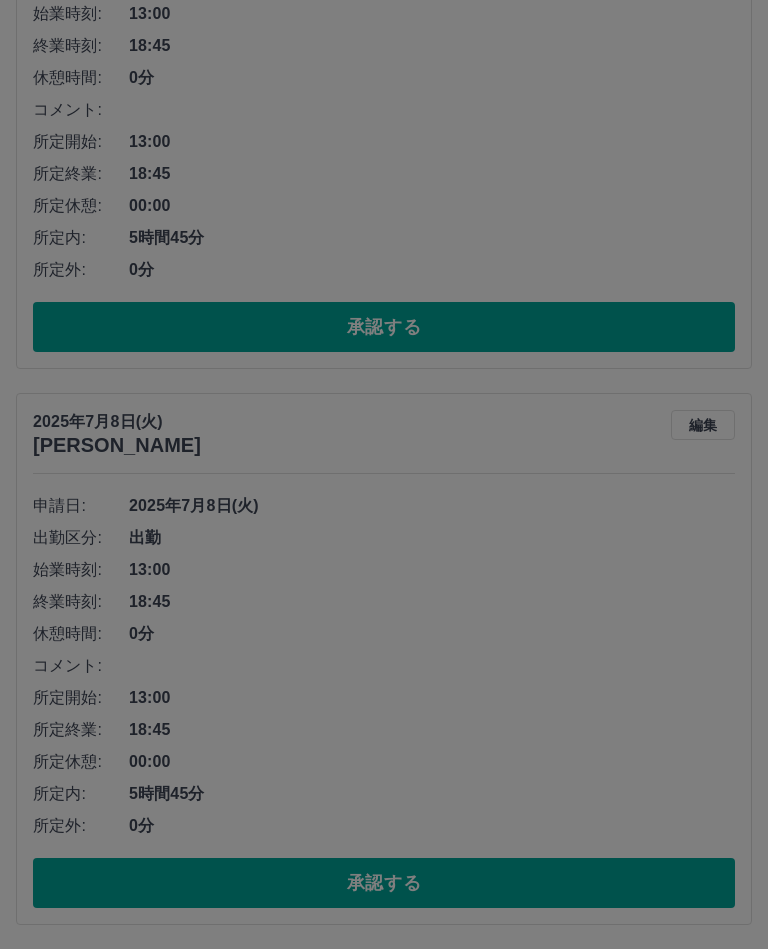 scroll, scrollTop: 6560, scrollLeft: 0, axis: vertical 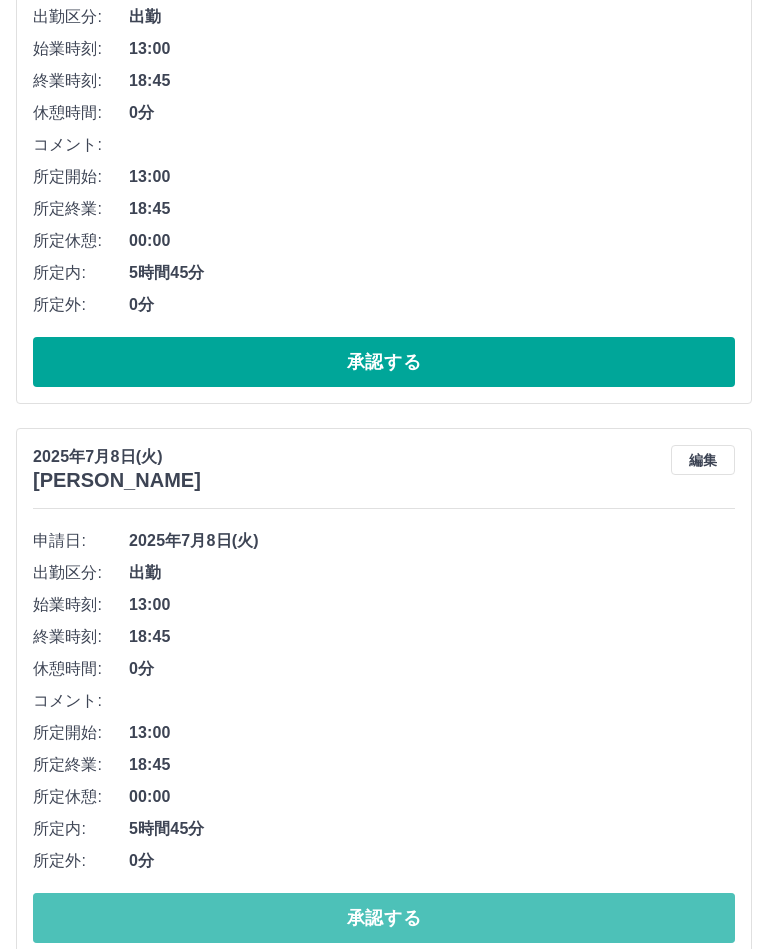 click on "承認する" at bounding box center [384, 918] 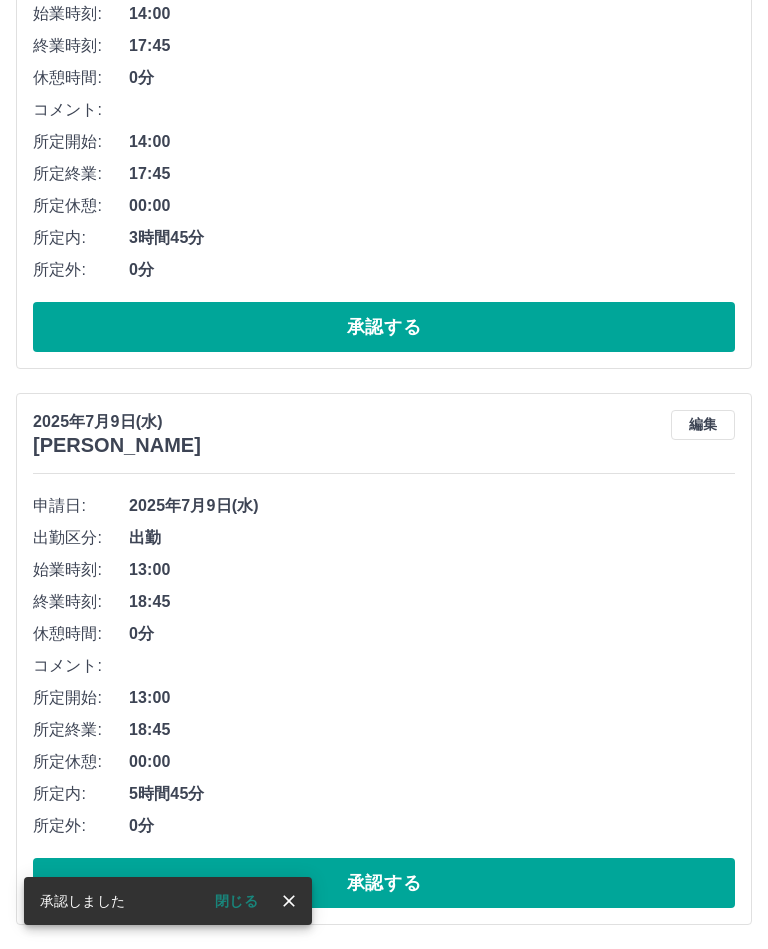 scroll, scrollTop: 6004, scrollLeft: 0, axis: vertical 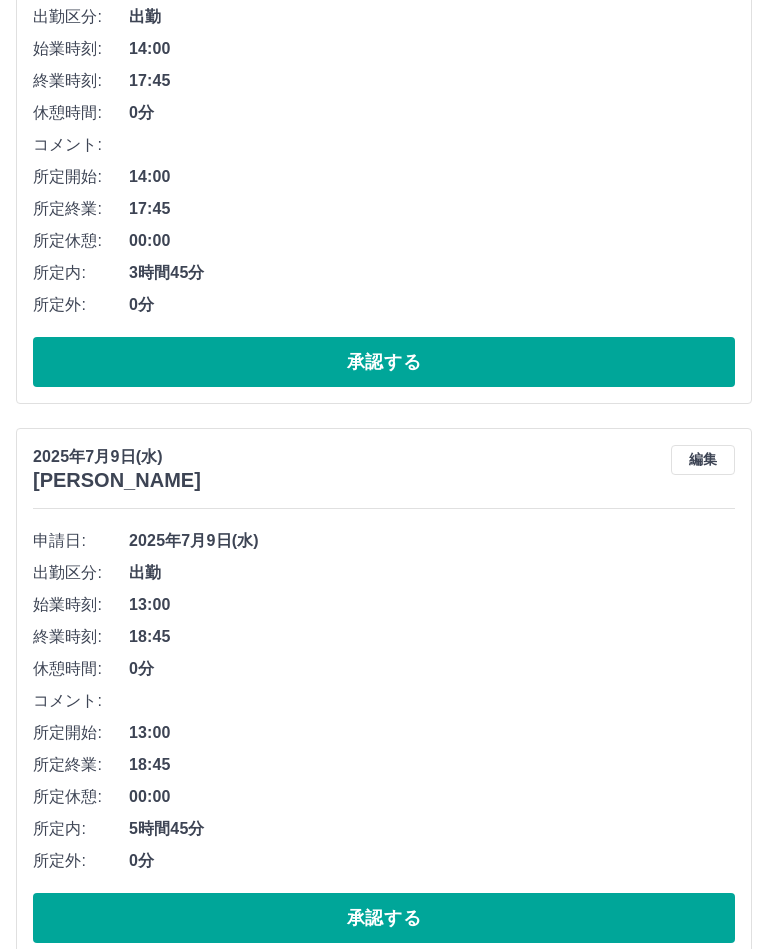 click on "承認する" at bounding box center [384, 918] 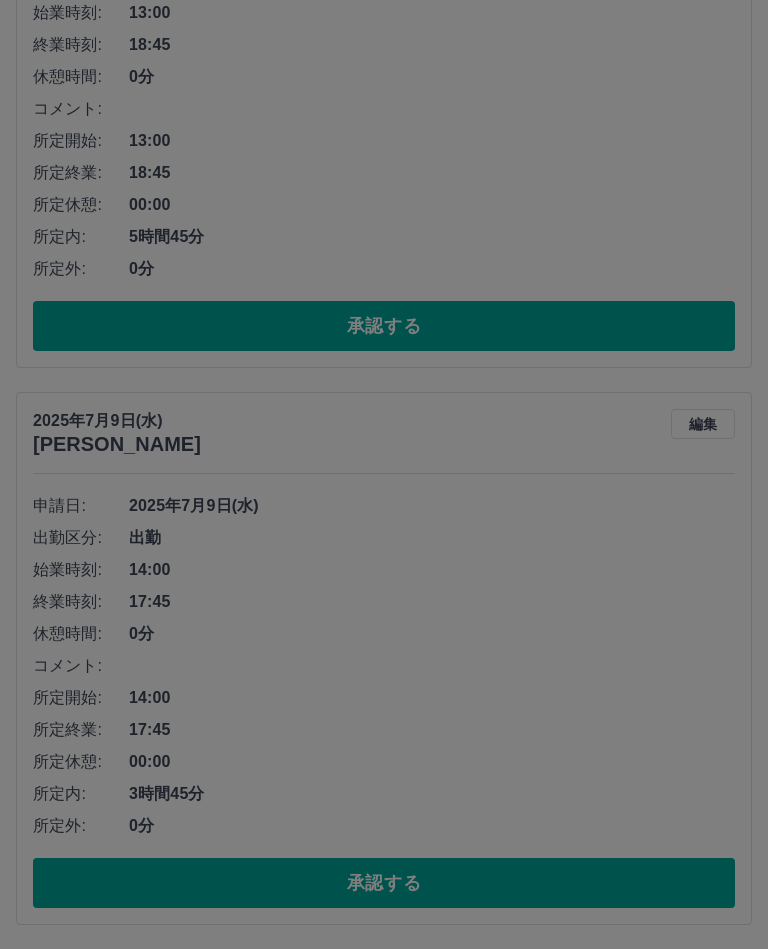 scroll, scrollTop: 5448, scrollLeft: 0, axis: vertical 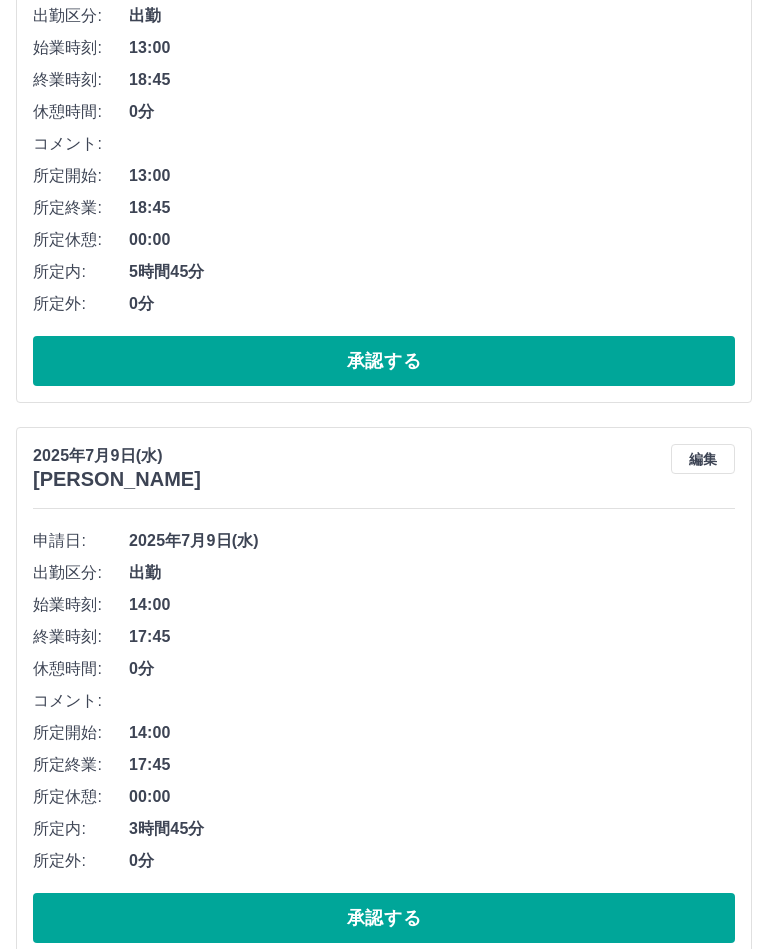 click on "承認する" at bounding box center [384, 918] 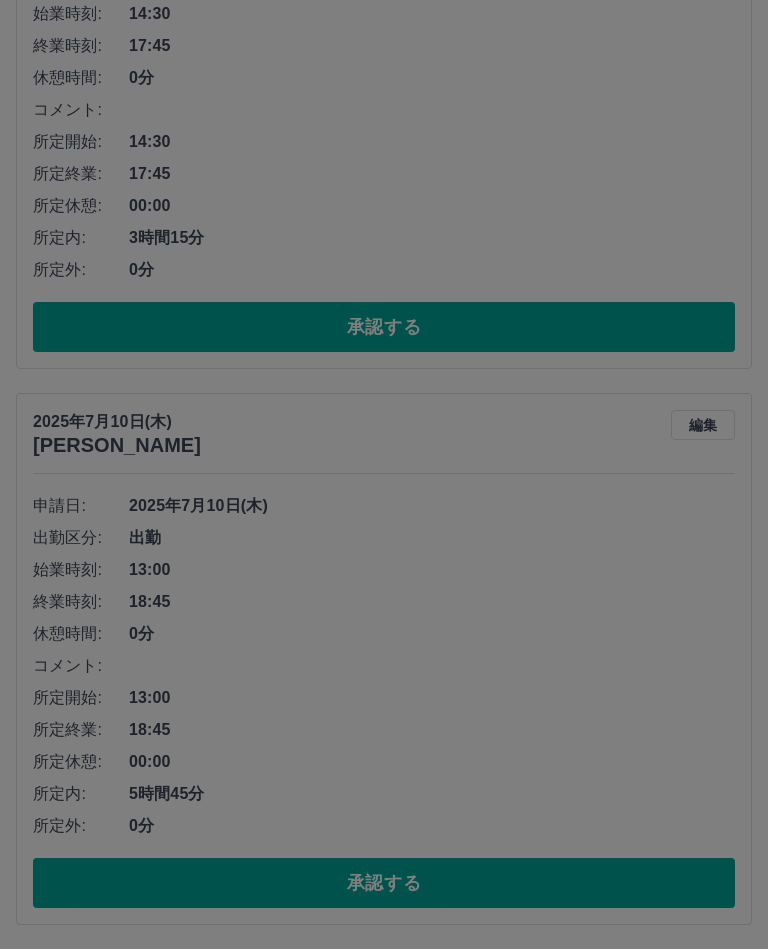 scroll, scrollTop: 4892, scrollLeft: 0, axis: vertical 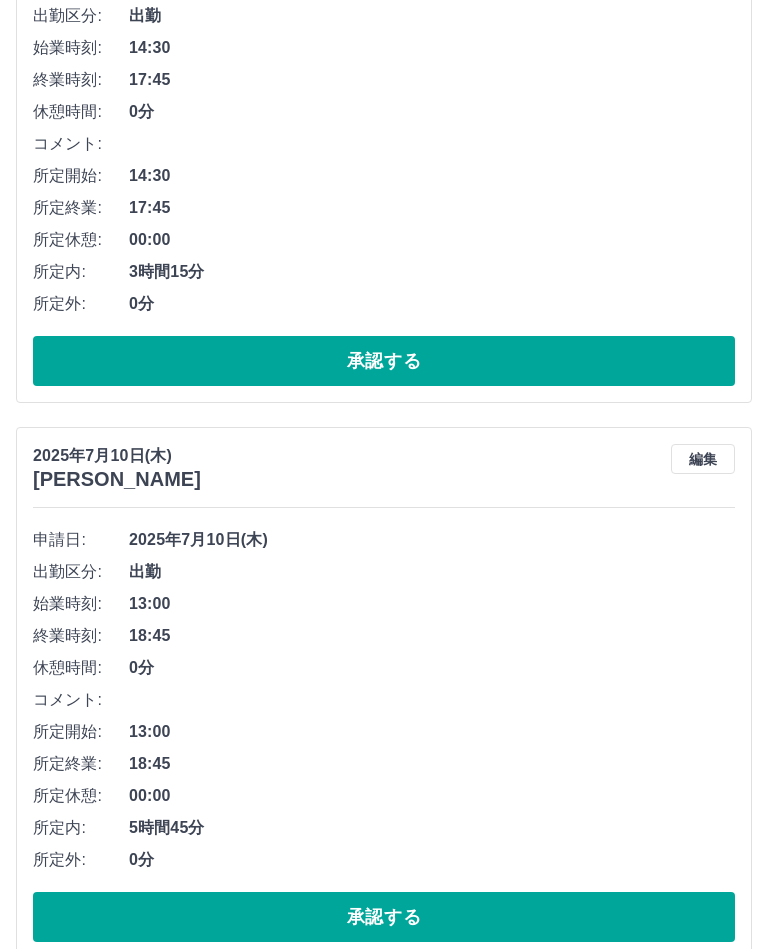 click on "承認する" at bounding box center (384, 917) 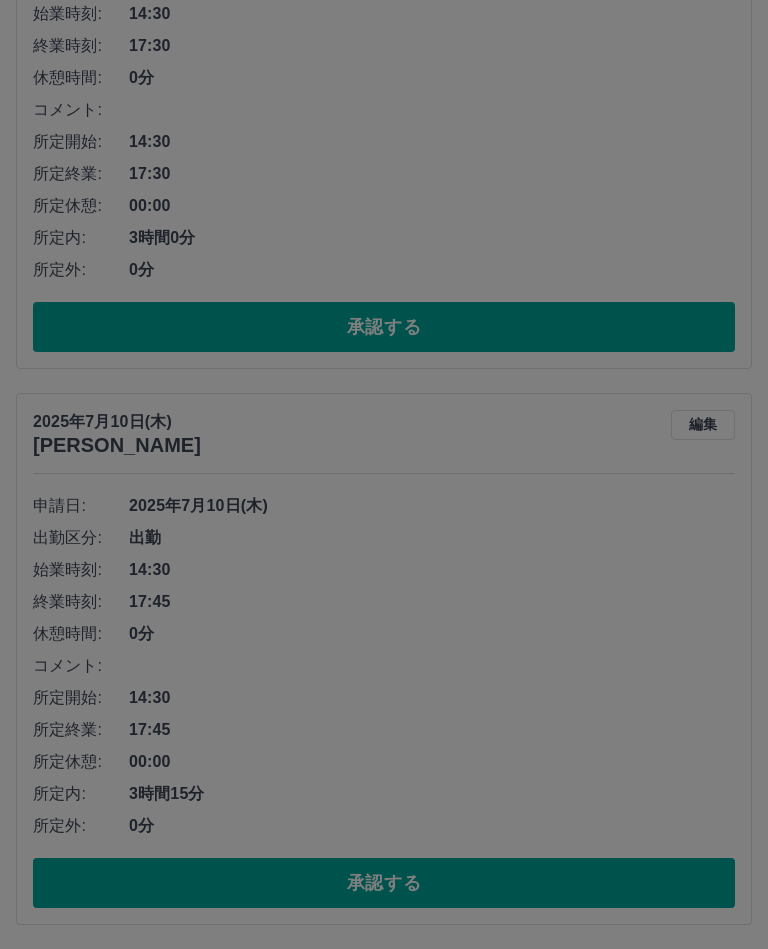 scroll, scrollTop: 4336, scrollLeft: 0, axis: vertical 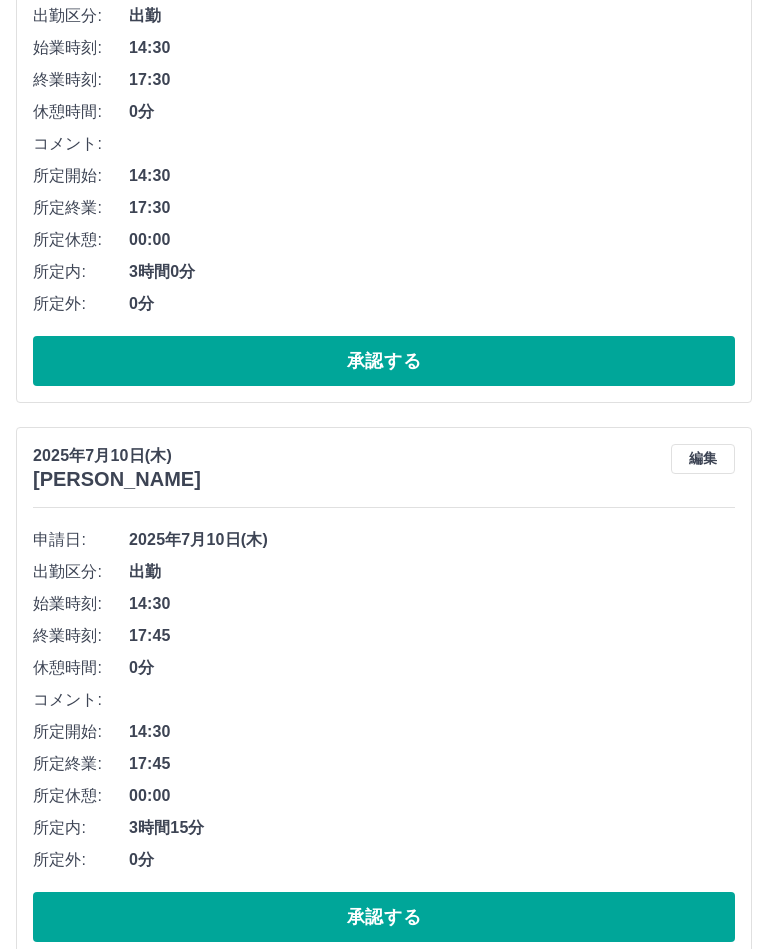 click on "承認する" at bounding box center (384, 917) 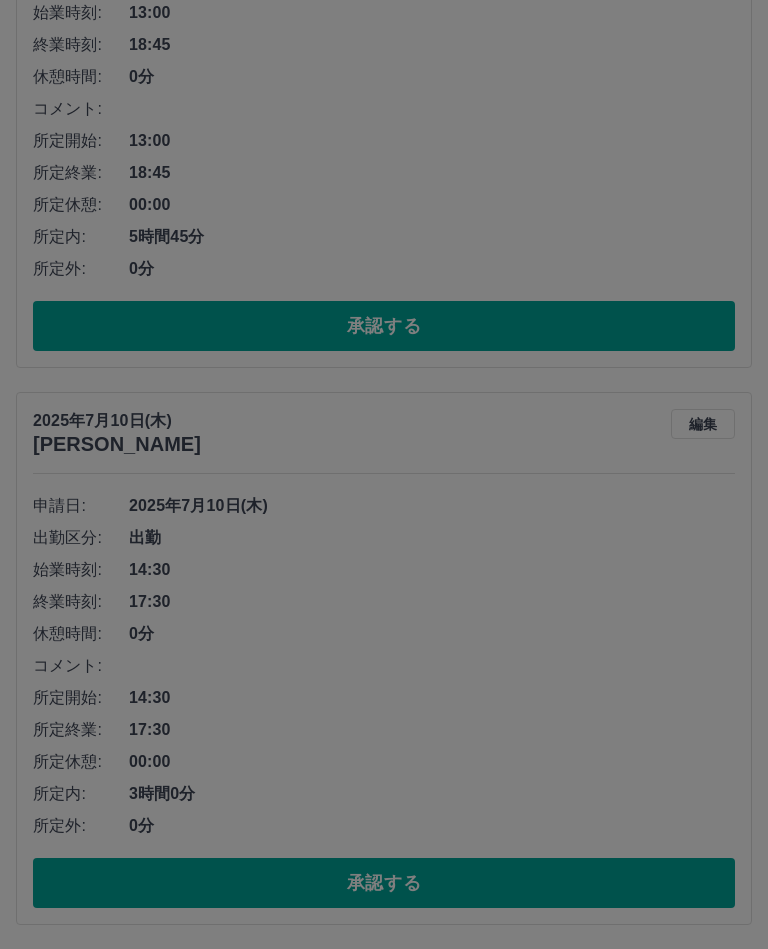 scroll, scrollTop: 3780, scrollLeft: 0, axis: vertical 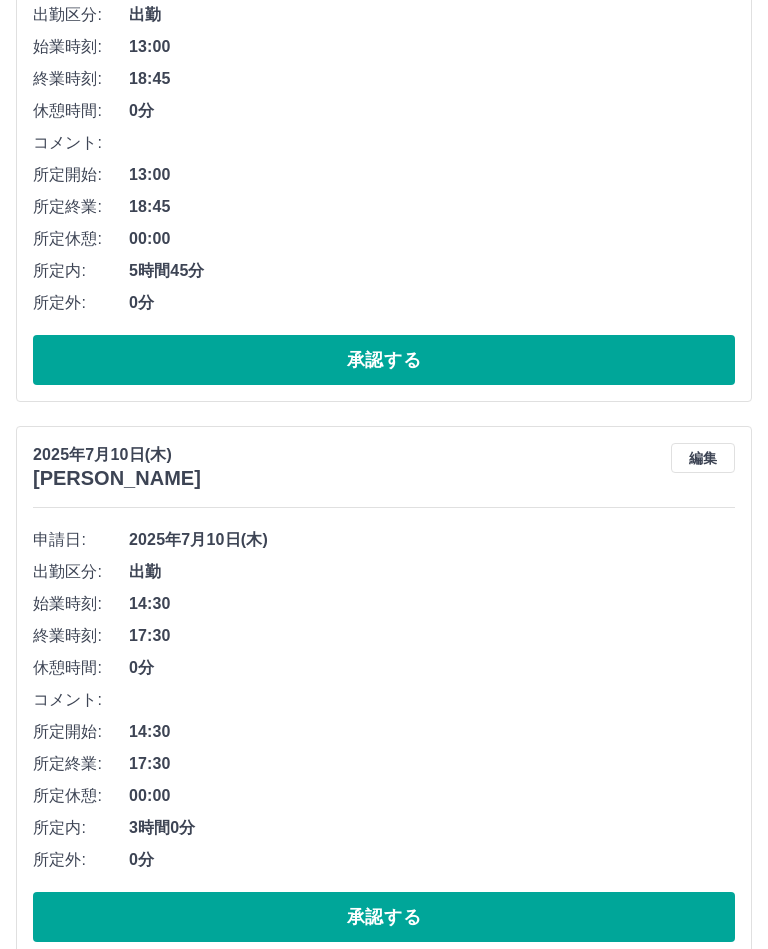 click on "承認する" at bounding box center (384, 917) 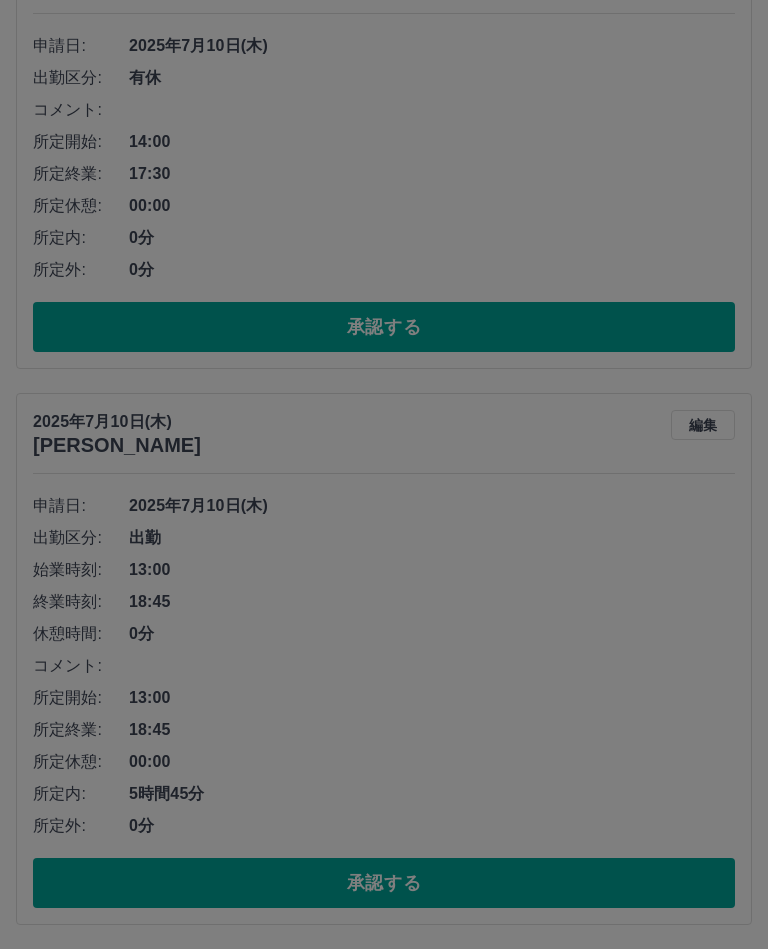 scroll, scrollTop: 3224, scrollLeft: 0, axis: vertical 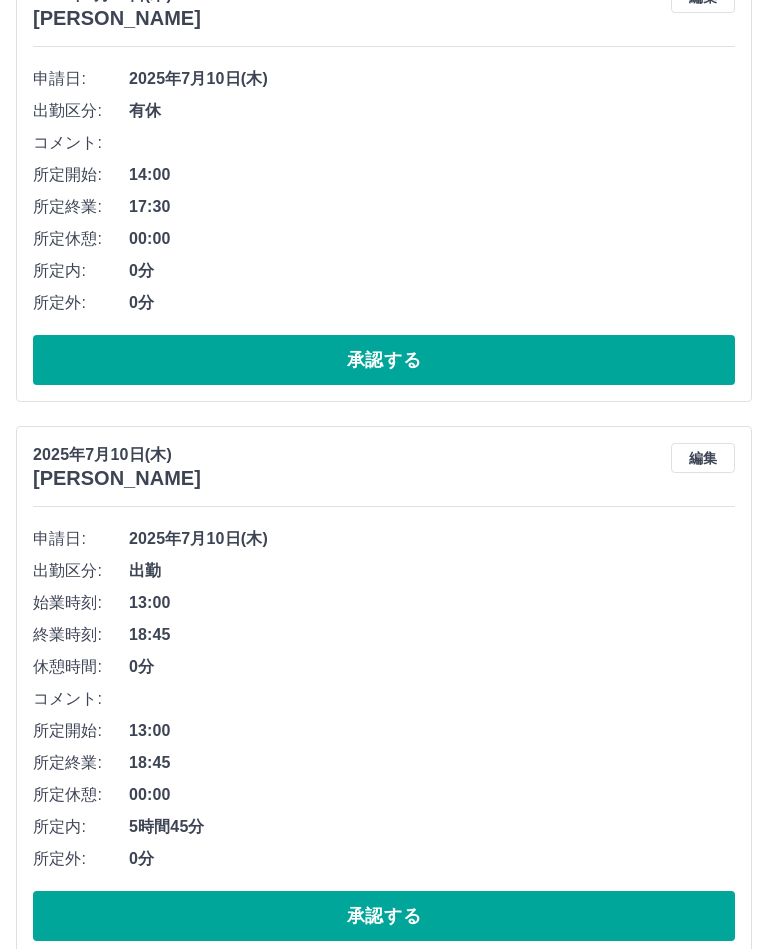 click on "承認する" at bounding box center [384, 916] 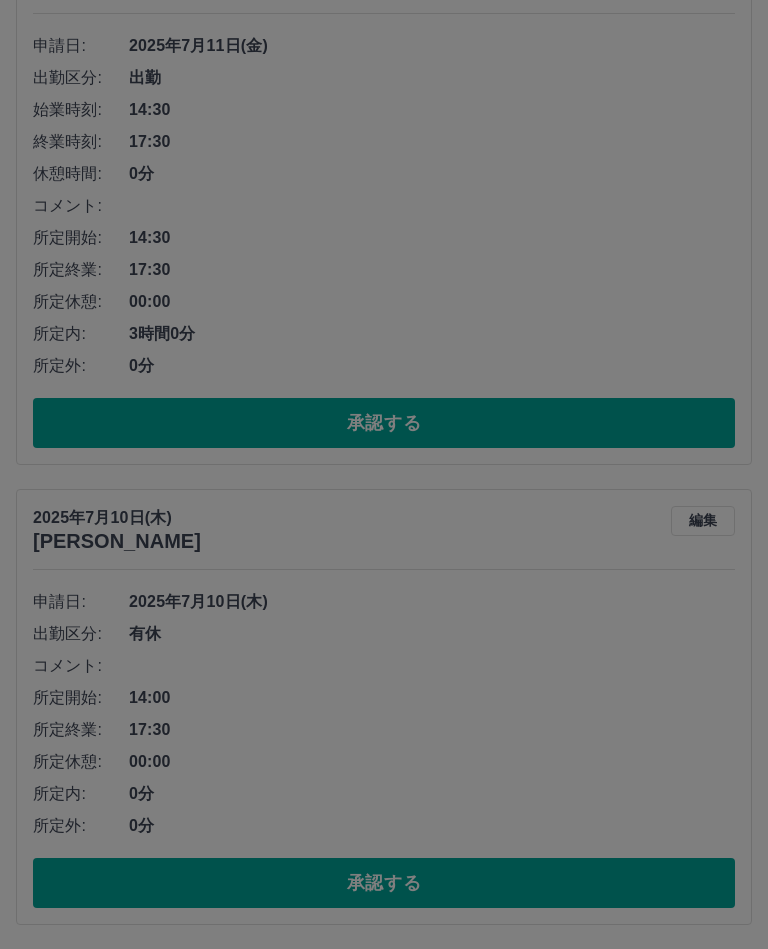 scroll, scrollTop: 2668, scrollLeft: 0, axis: vertical 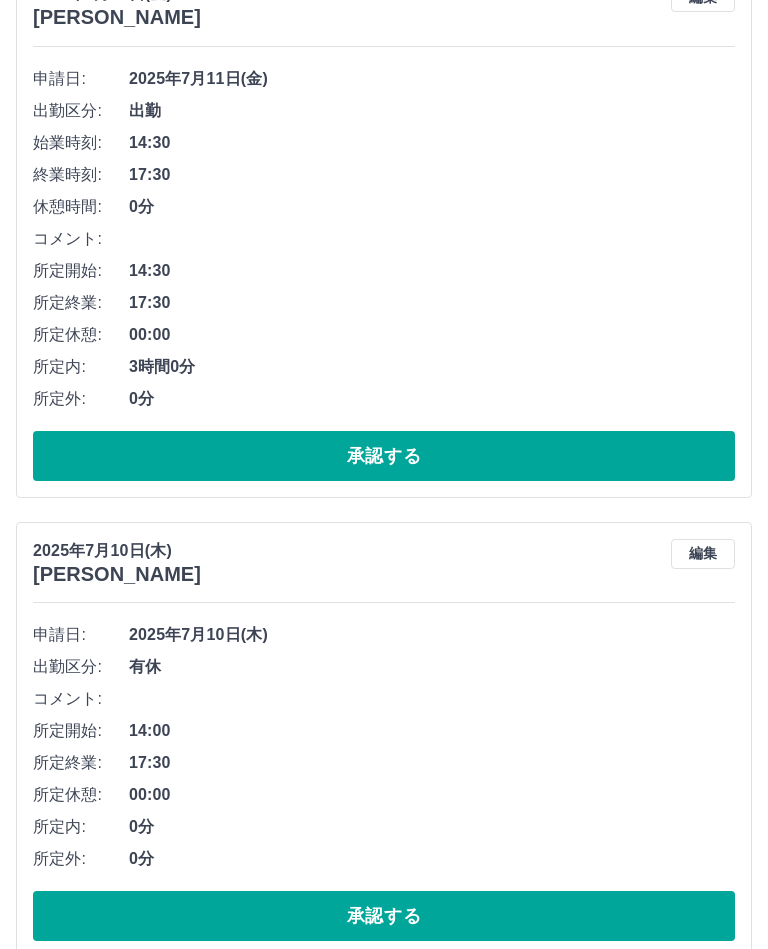 click on "承認する" at bounding box center [384, 916] 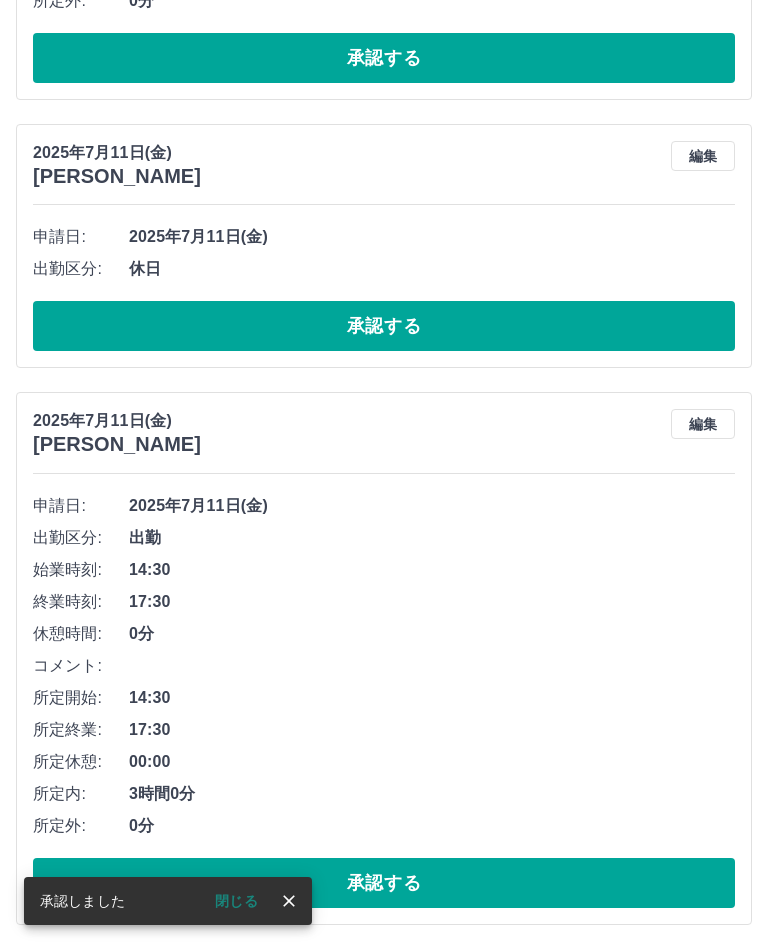 scroll, scrollTop: 2208, scrollLeft: 0, axis: vertical 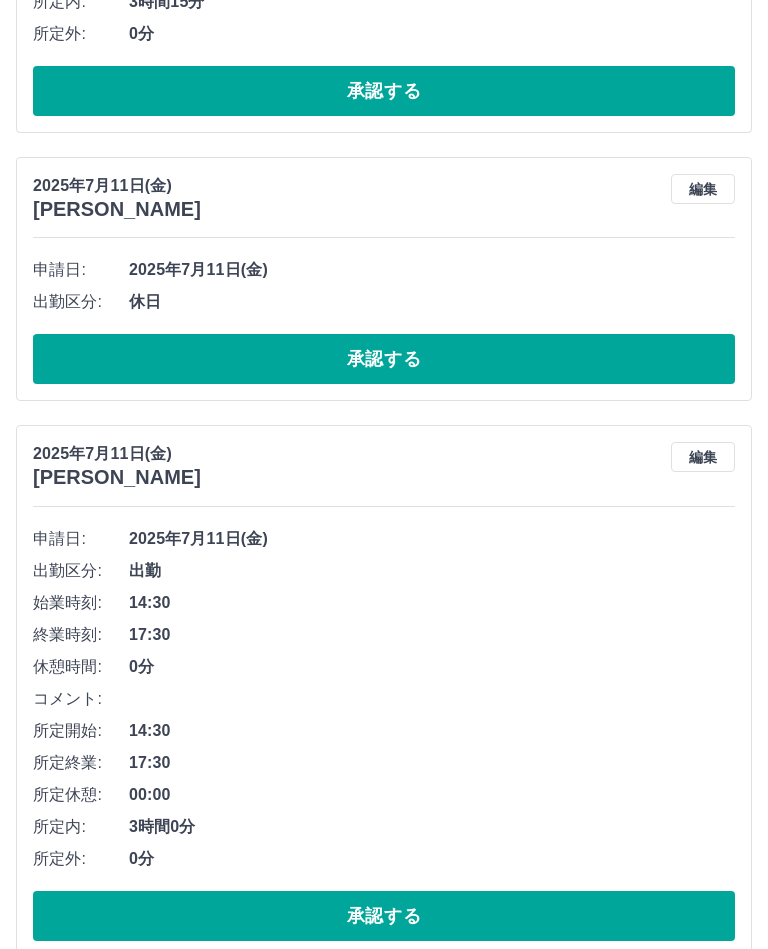 click on "承認する" at bounding box center (384, 916) 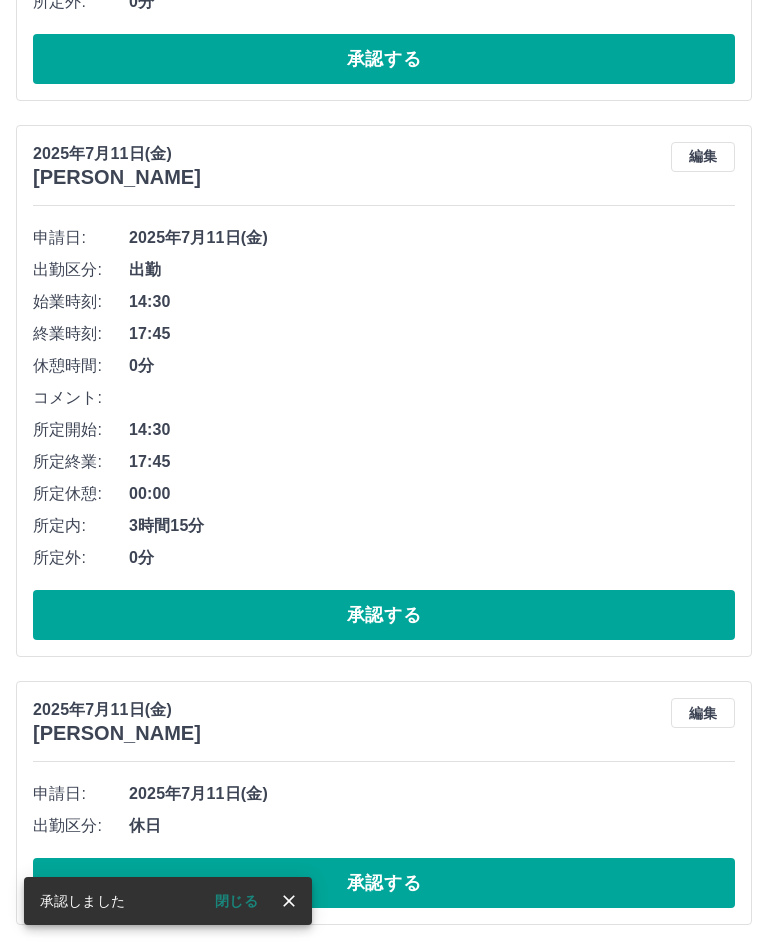 scroll, scrollTop: 1652, scrollLeft: 0, axis: vertical 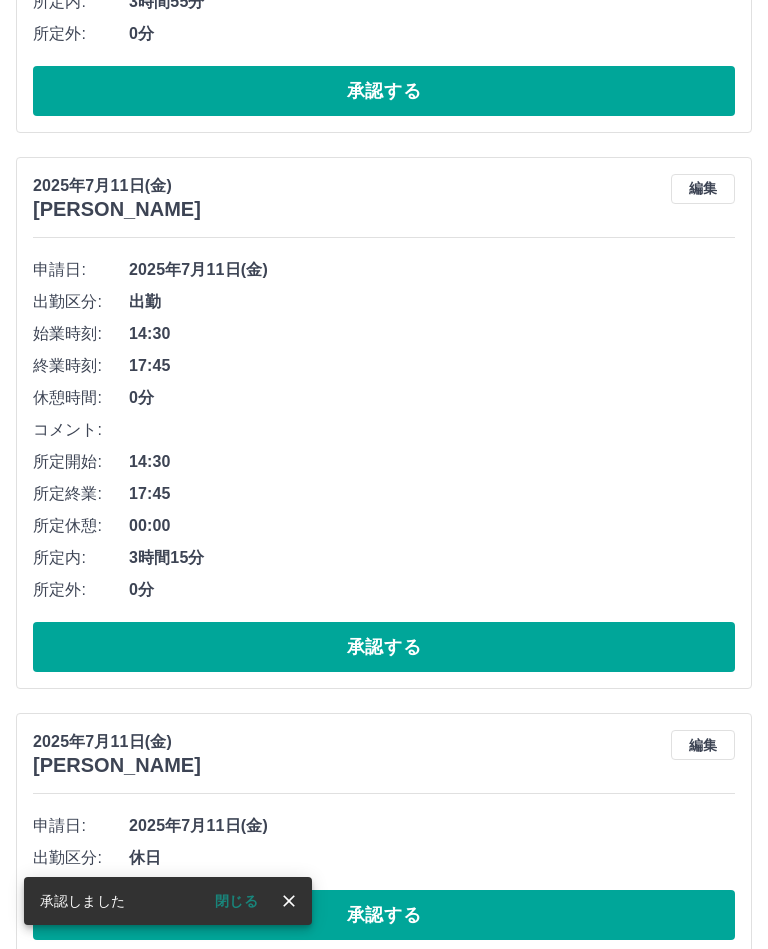 click on "承認する" at bounding box center [384, 915] 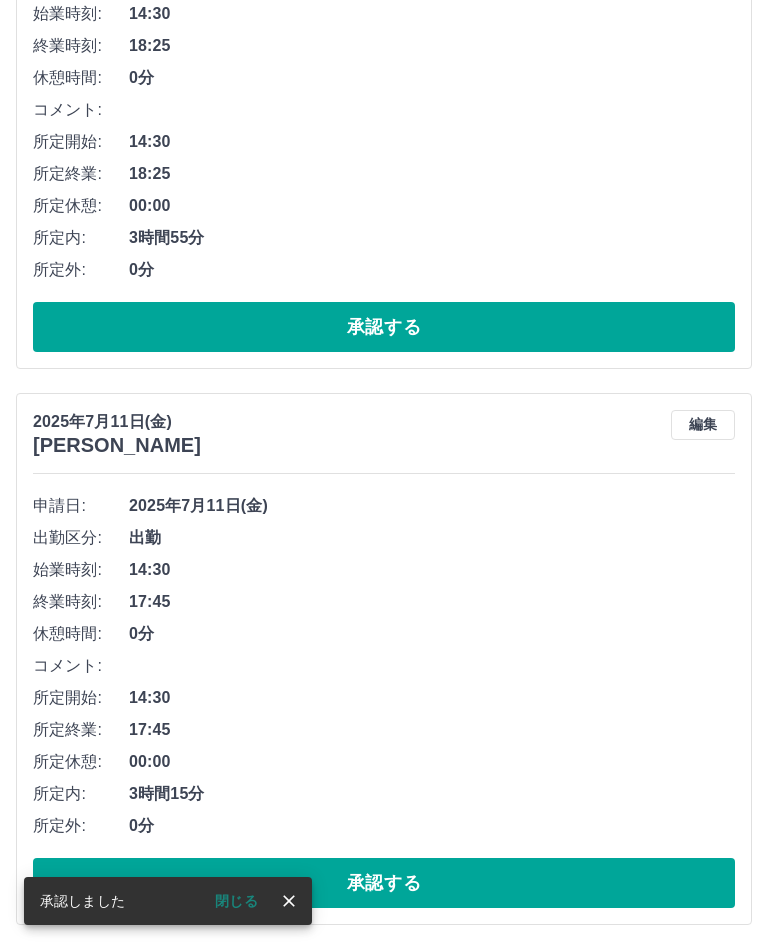 scroll, scrollTop: 1384, scrollLeft: 0, axis: vertical 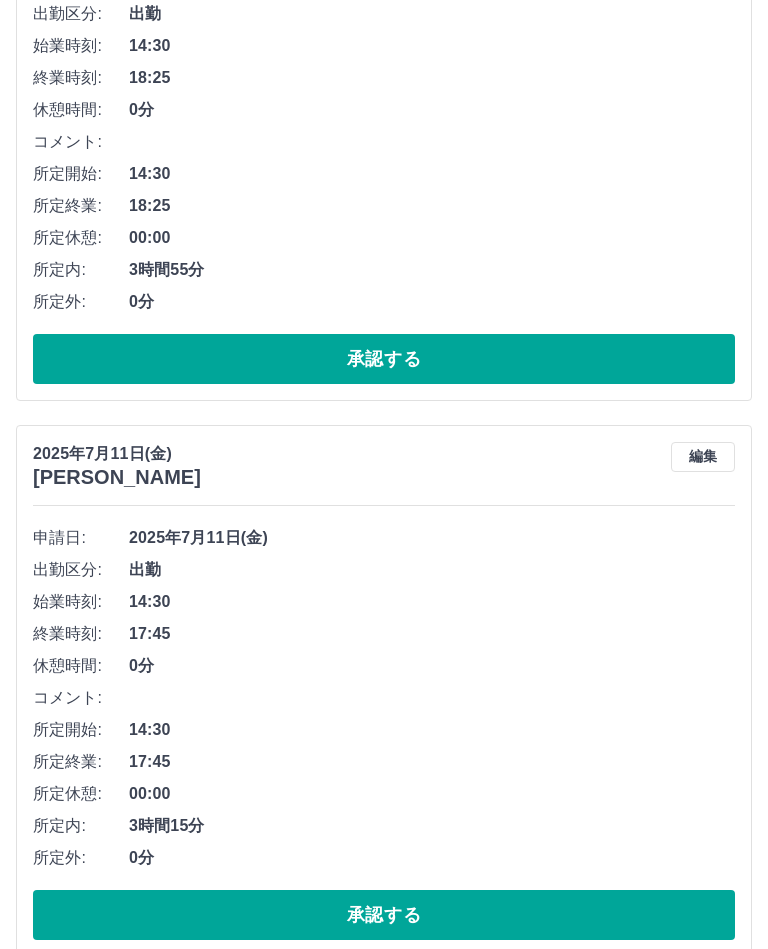 click on "承認する" at bounding box center (384, 915) 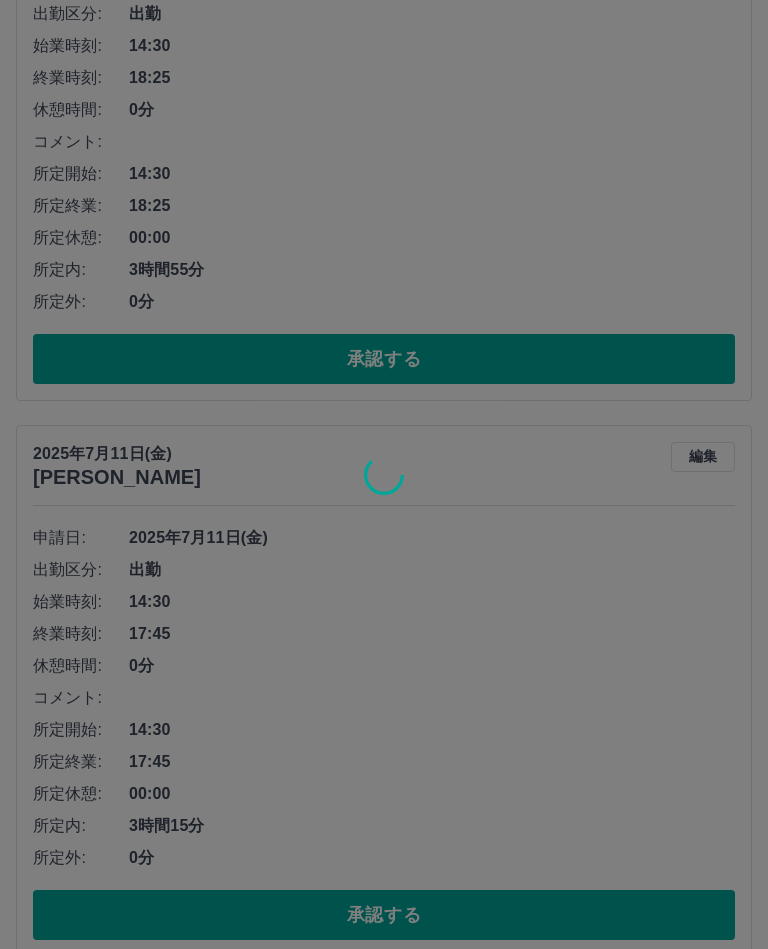scroll, scrollTop: 828, scrollLeft: 0, axis: vertical 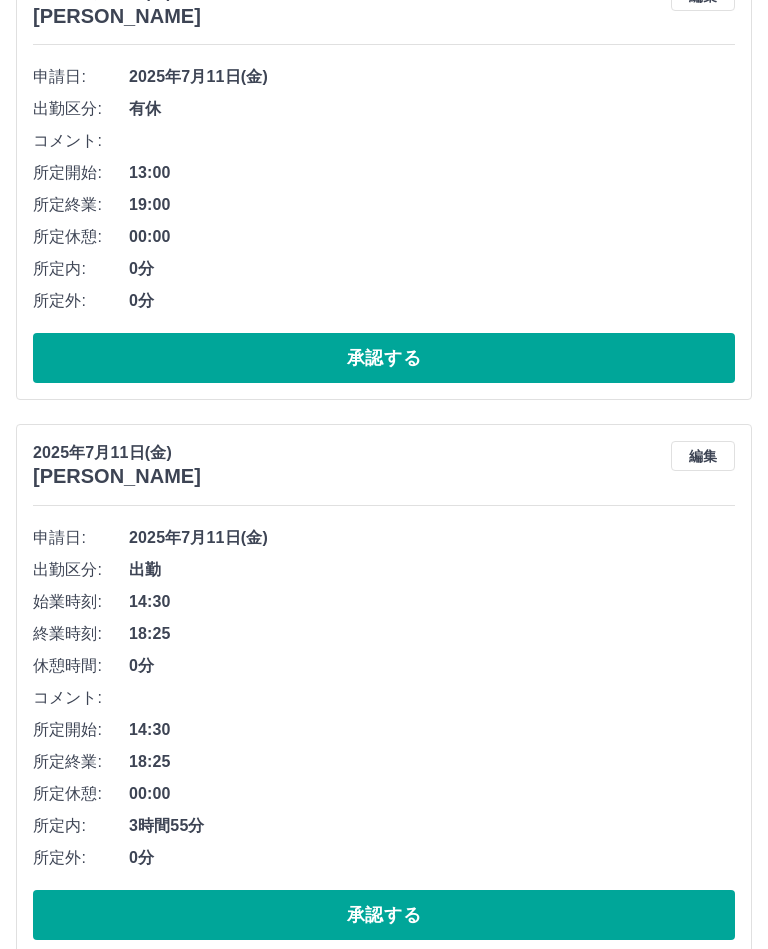 click on "承認する" at bounding box center [384, 915] 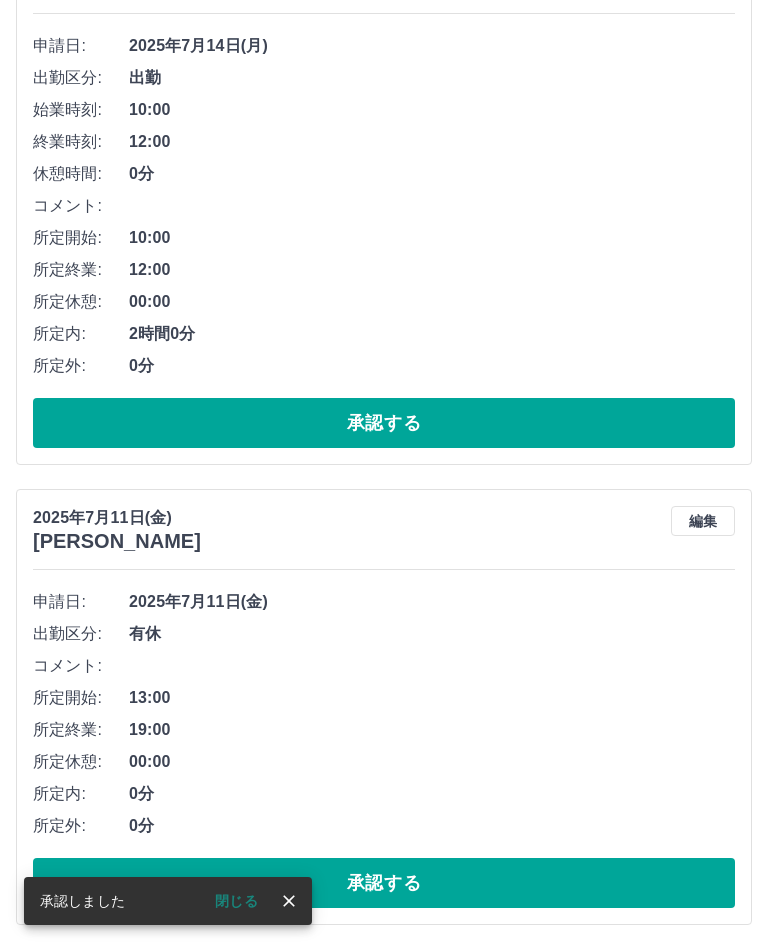 scroll, scrollTop: 272, scrollLeft: 0, axis: vertical 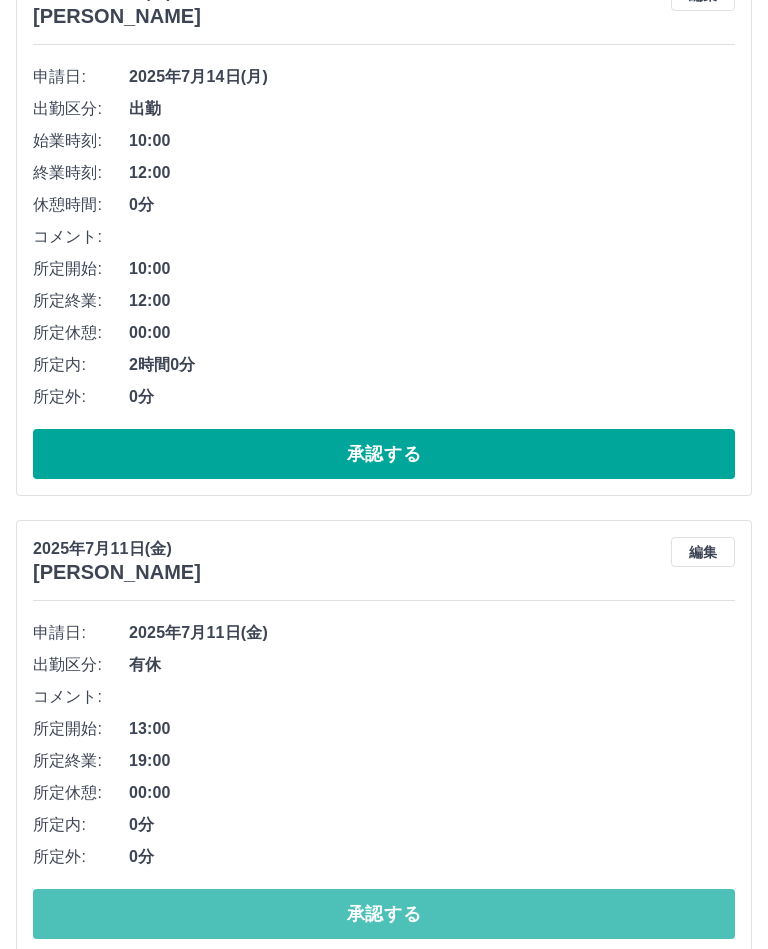 click on "承認する" at bounding box center (384, 914) 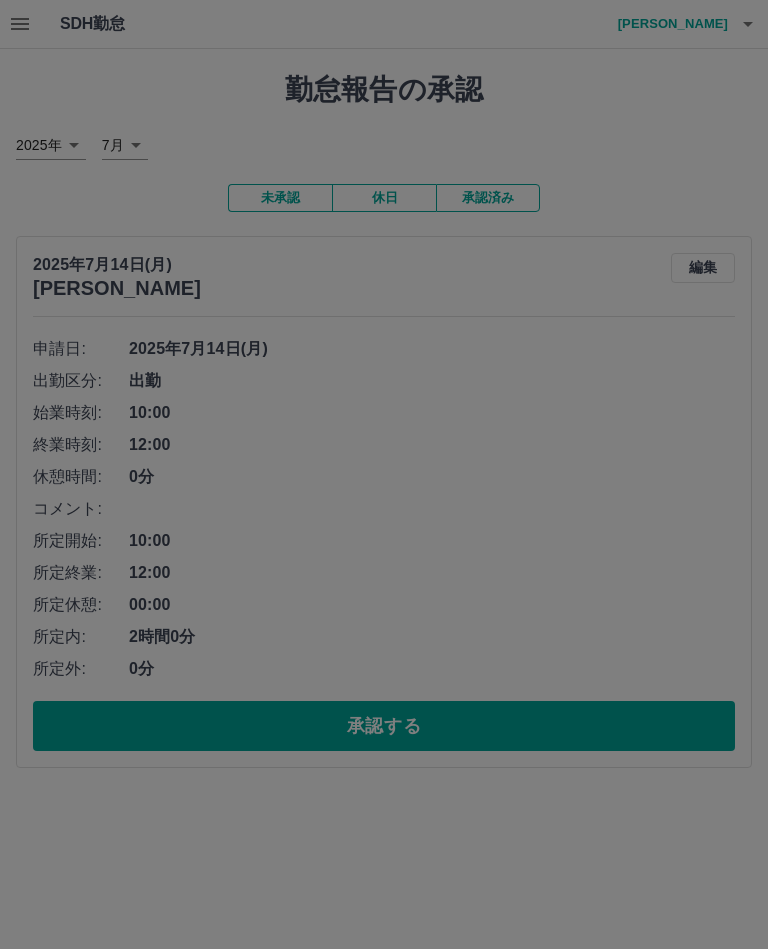 scroll, scrollTop: 0, scrollLeft: 0, axis: both 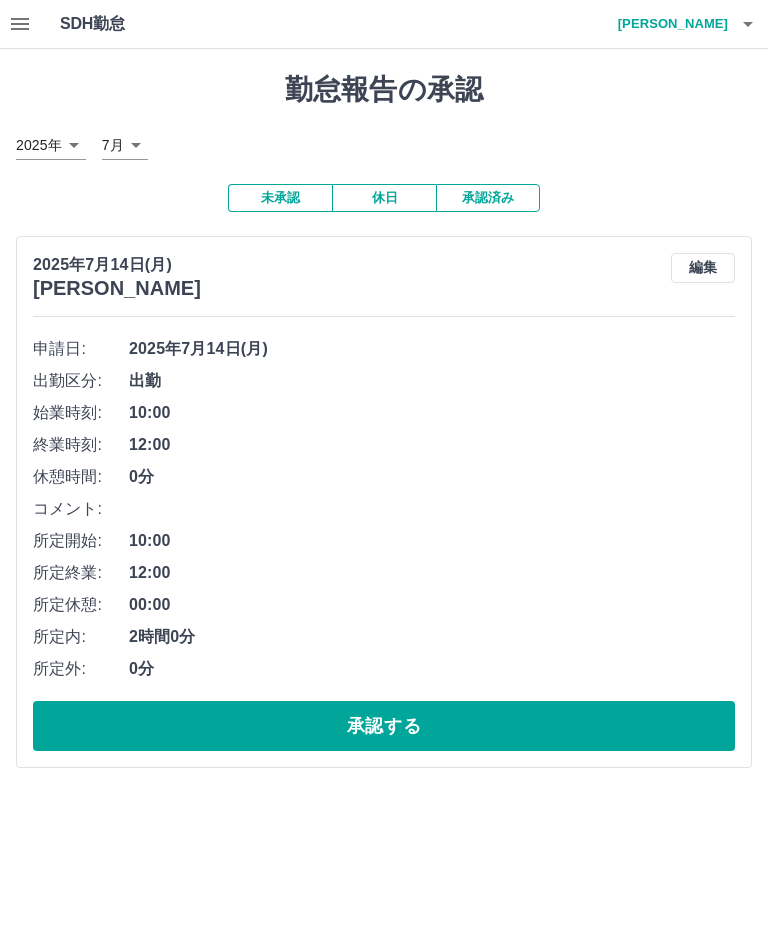 click on "[PERSON_NAME]" at bounding box center [668, 24] 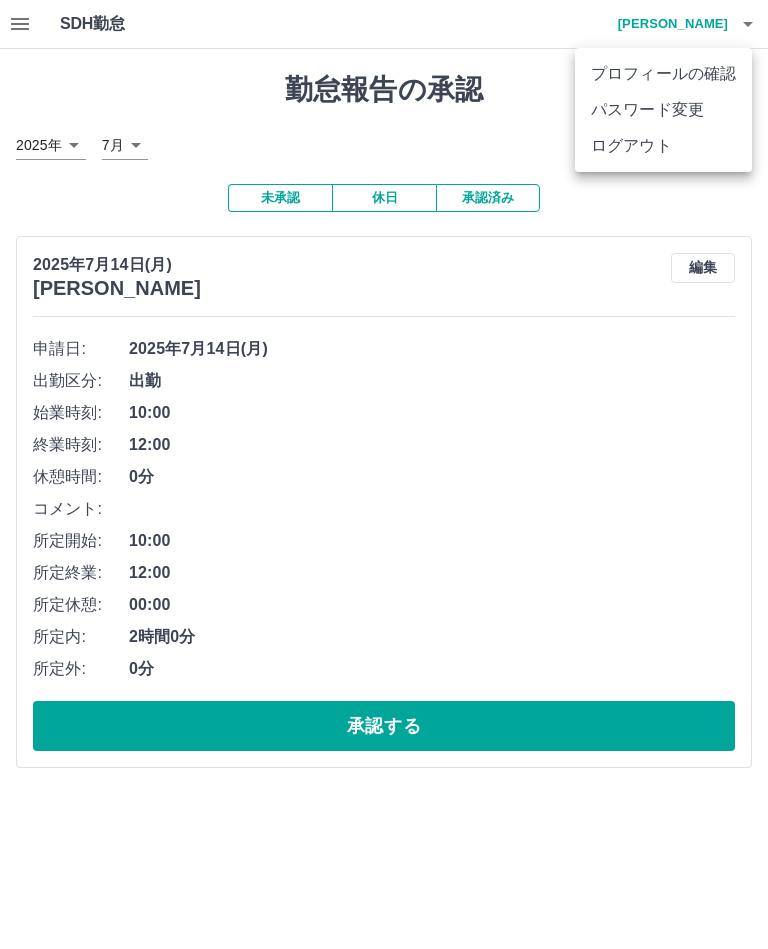 click on "ログアウト" at bounding box center [663, 146] 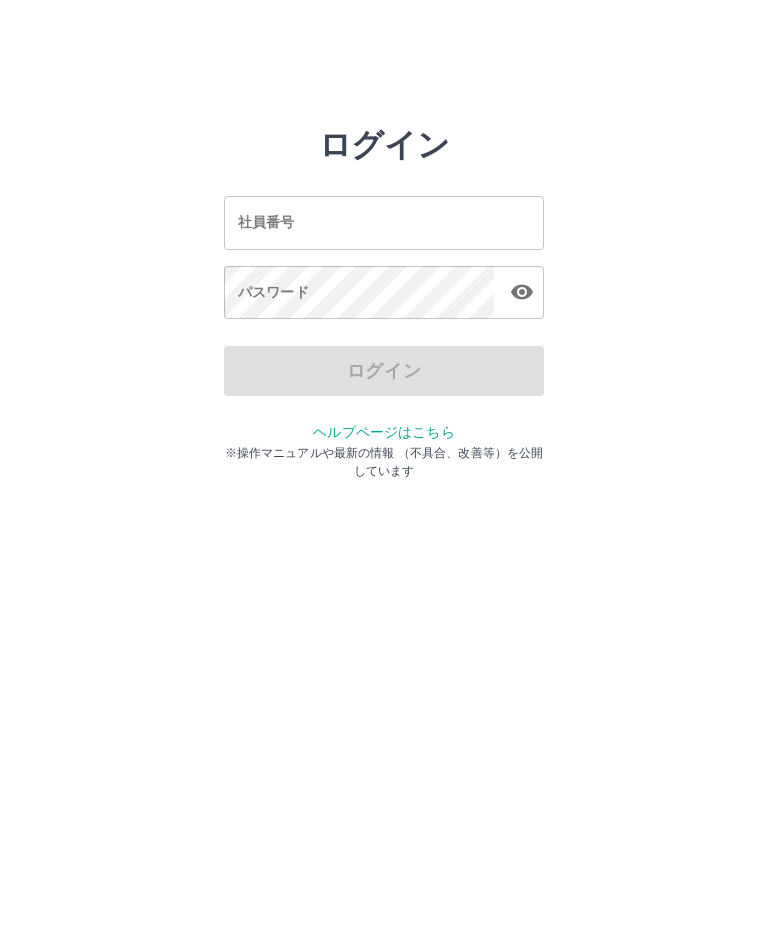 scroll, scrollTop: 0, scrollLeft: 0, axis: both 